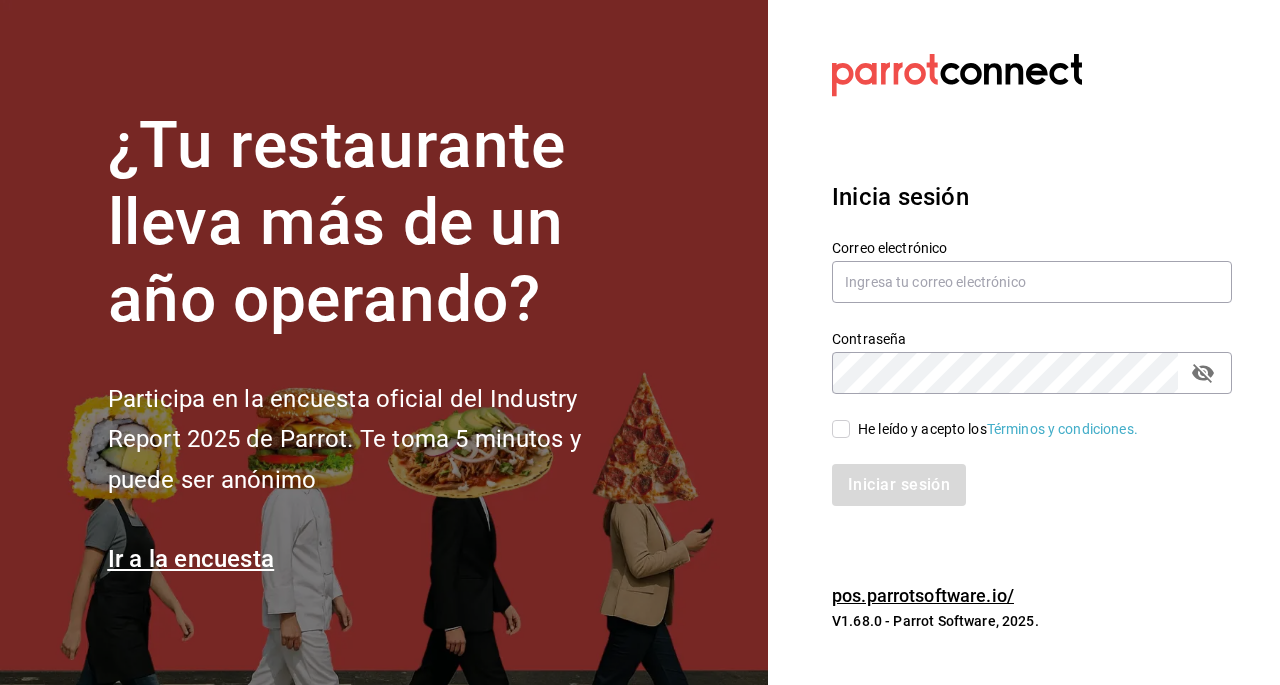 scroll, scrollTop: 0, scrollLeft: 0, axis: both 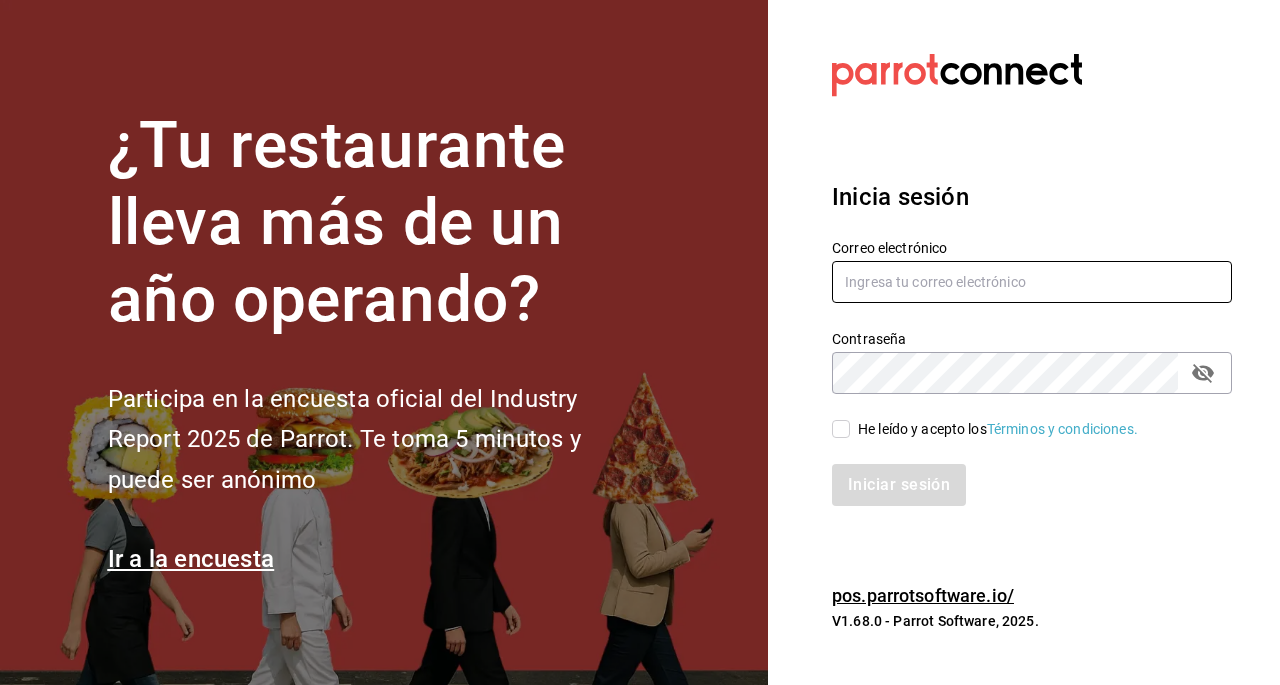 type on "[EMAIL]" 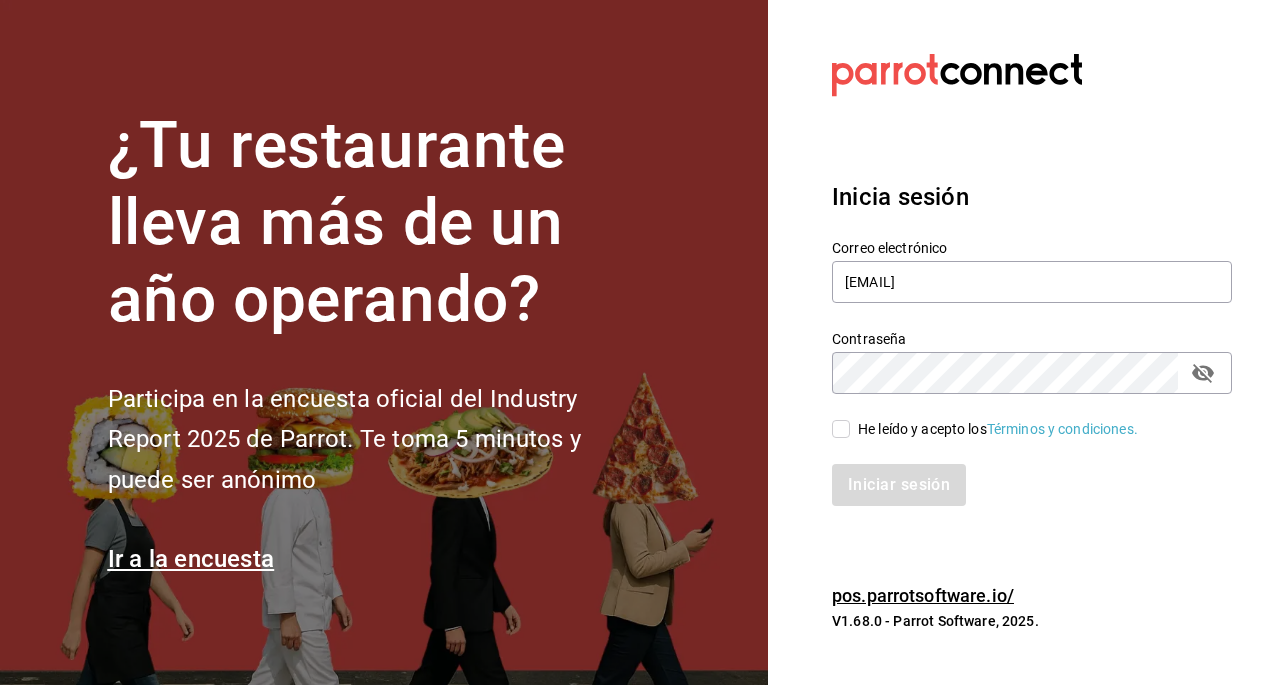 click on "He leído y acepto los  Términos y condiciones." at bounding box center [1020, 417] 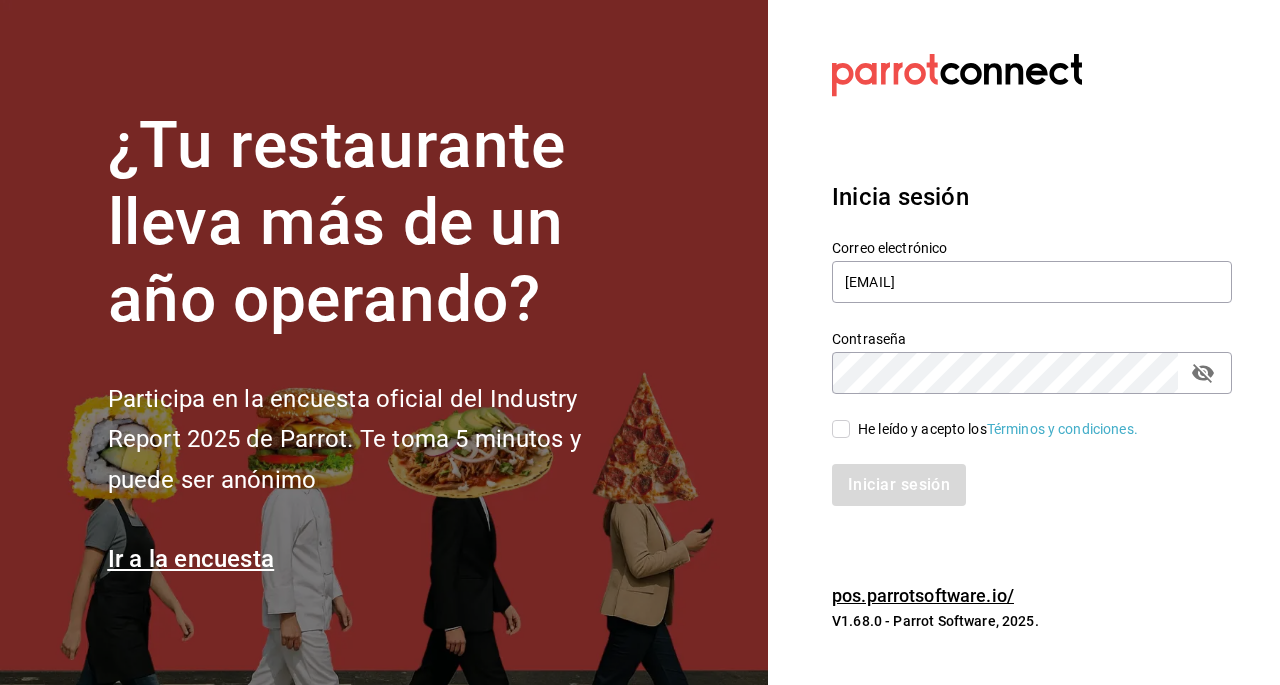 click on "He leído y acepto los  Términos y condiciones." at bounding box center [841, 429] 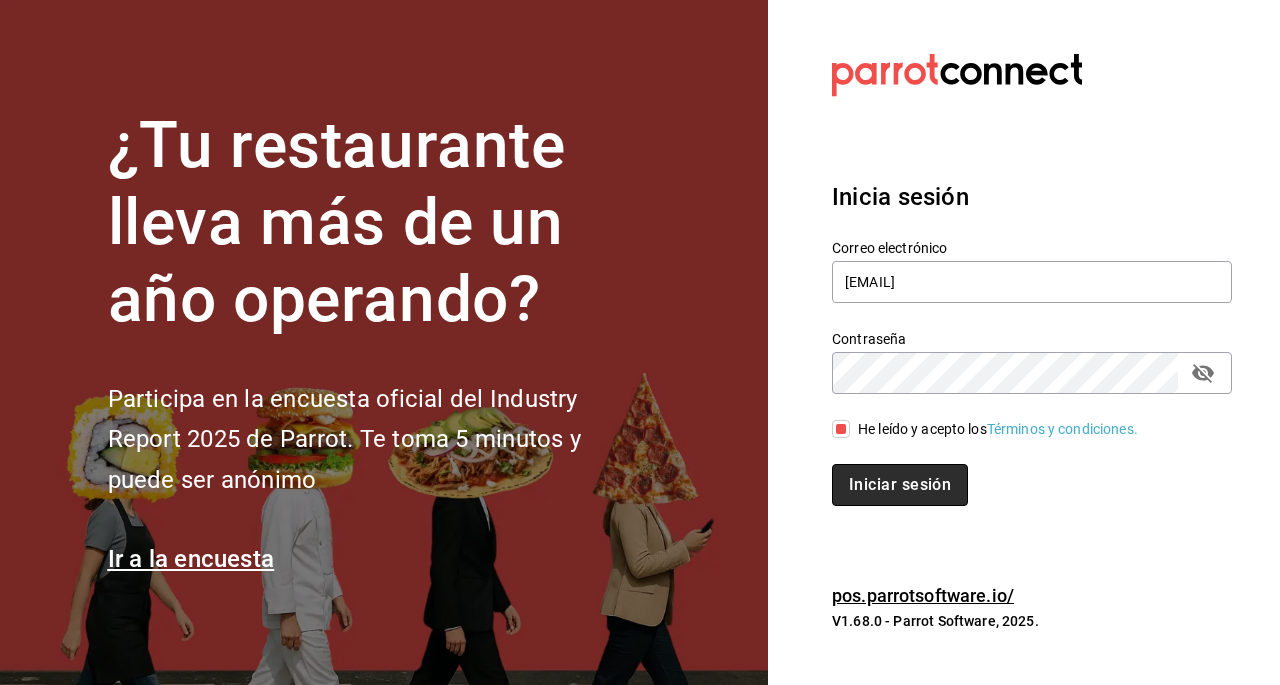 click on "Iniciar sesión" at bounding box center (900, 485) 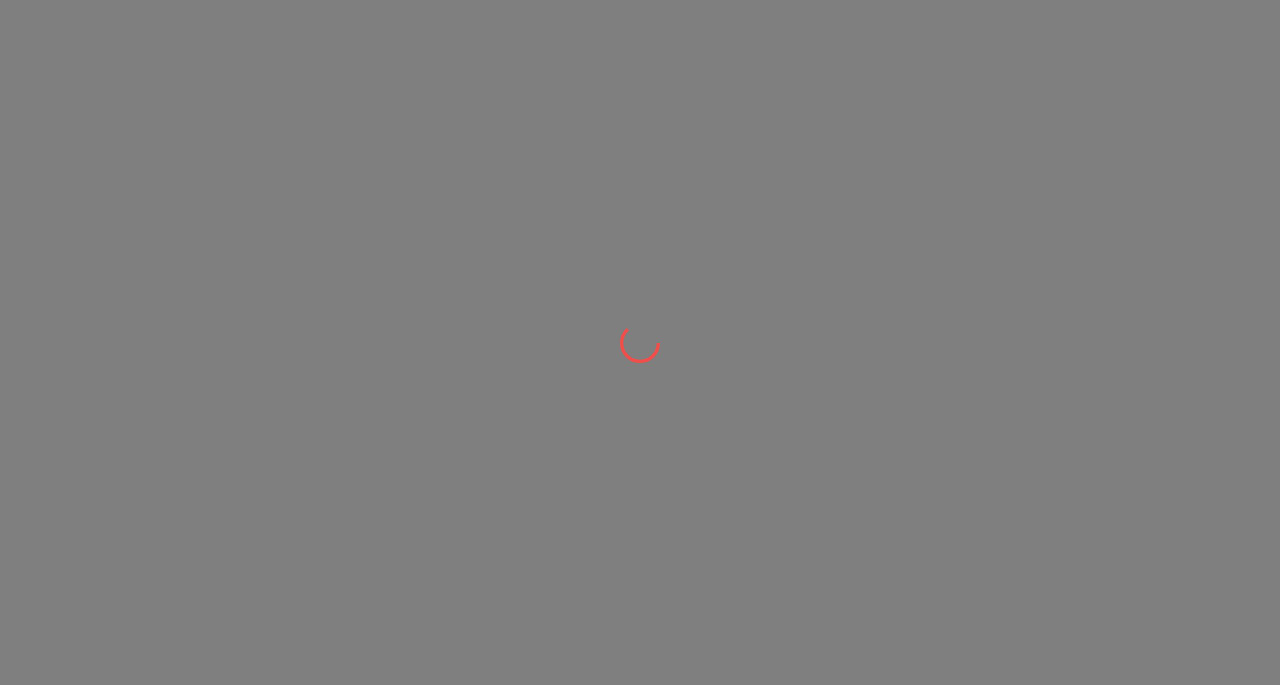 scroll, scrollTop: 0, scrollLeft: 0, axis: both 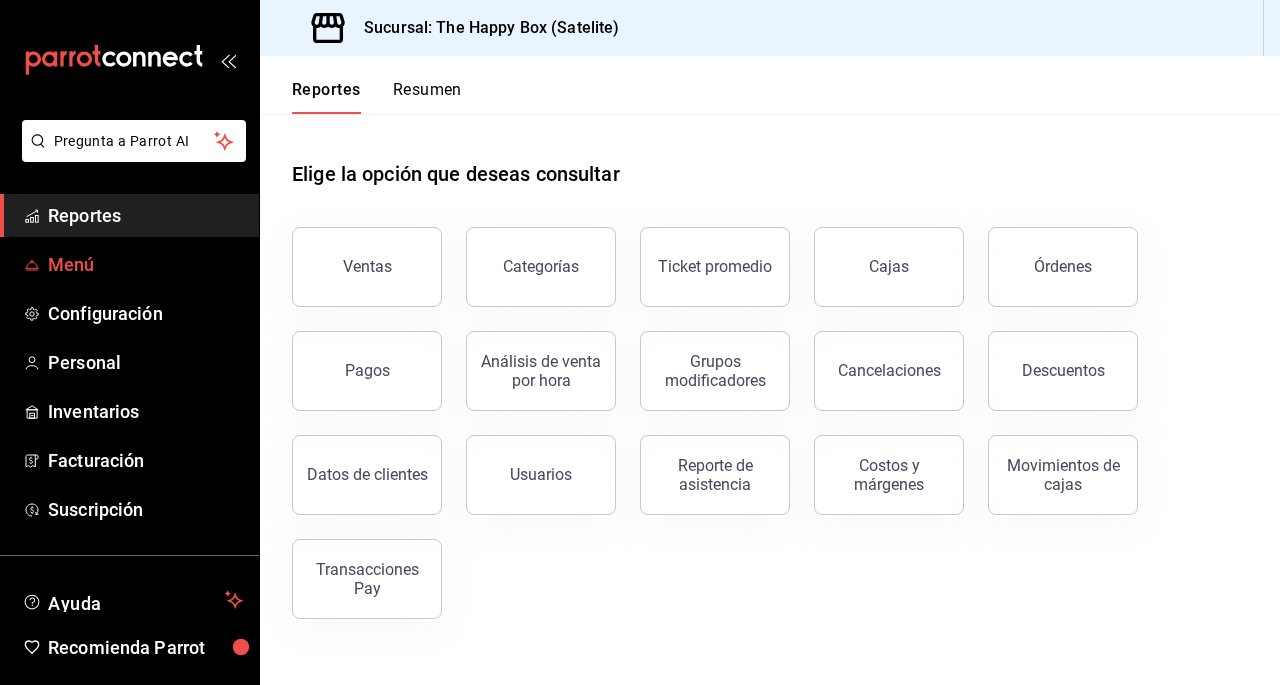 click on "Menú" at bounding box center (145, 264) 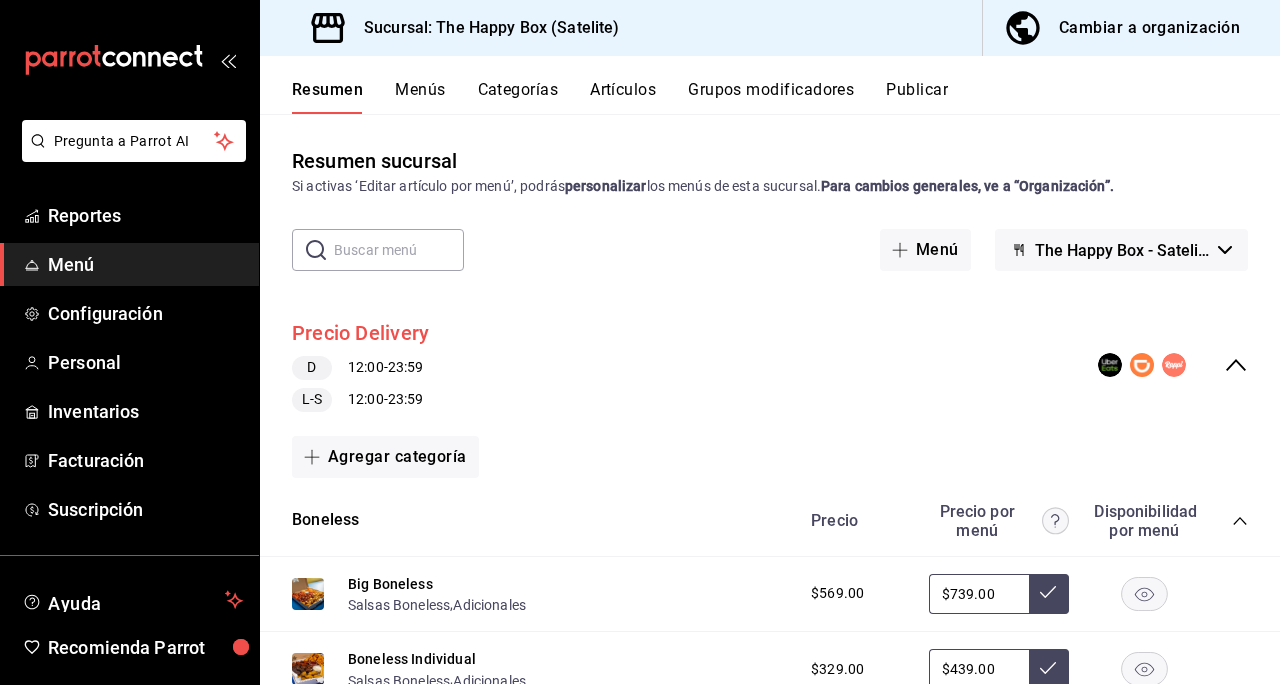 click on "Precio Delivery" at bounding box center (360, 333) 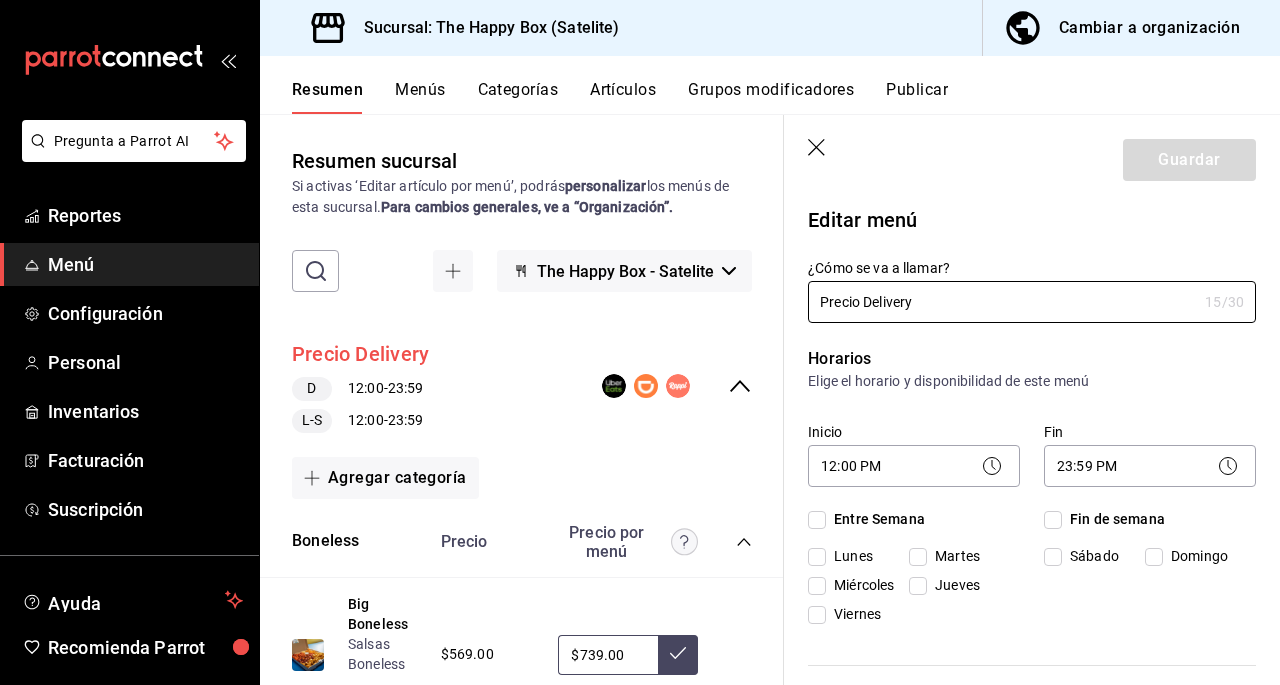 checkbox on "true" 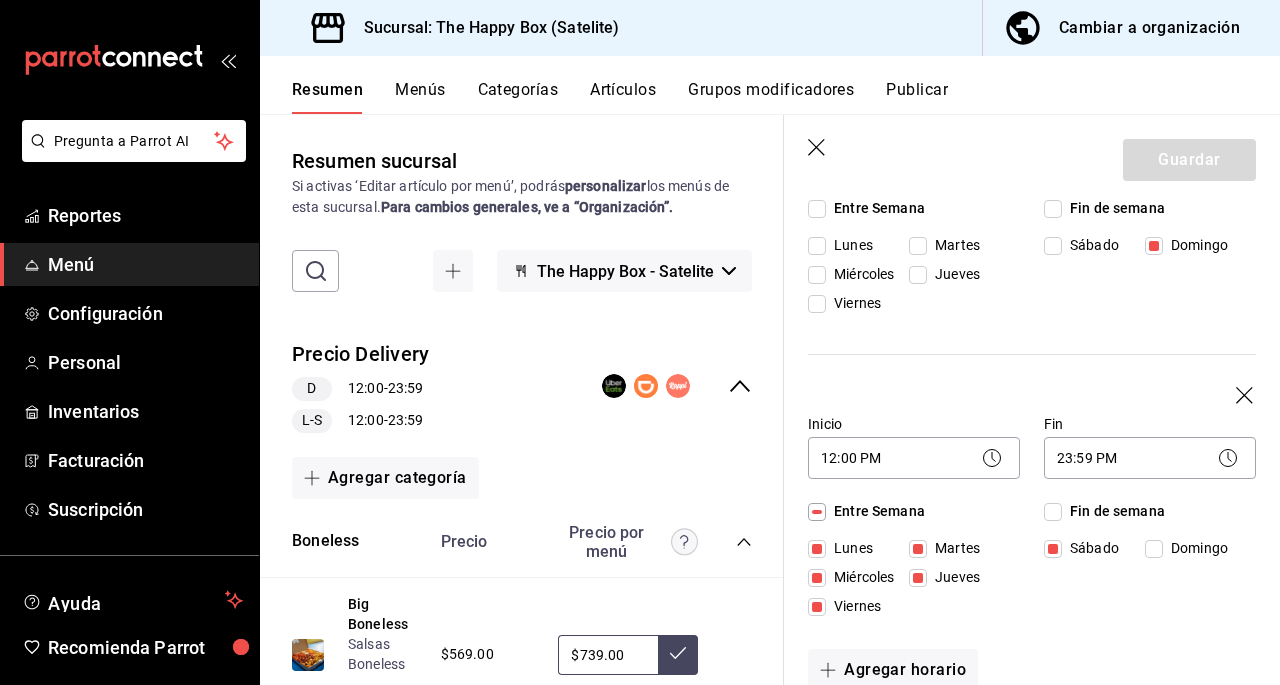 scroll, scrollTop: 342, scrollLeft: 0, axis: vertical 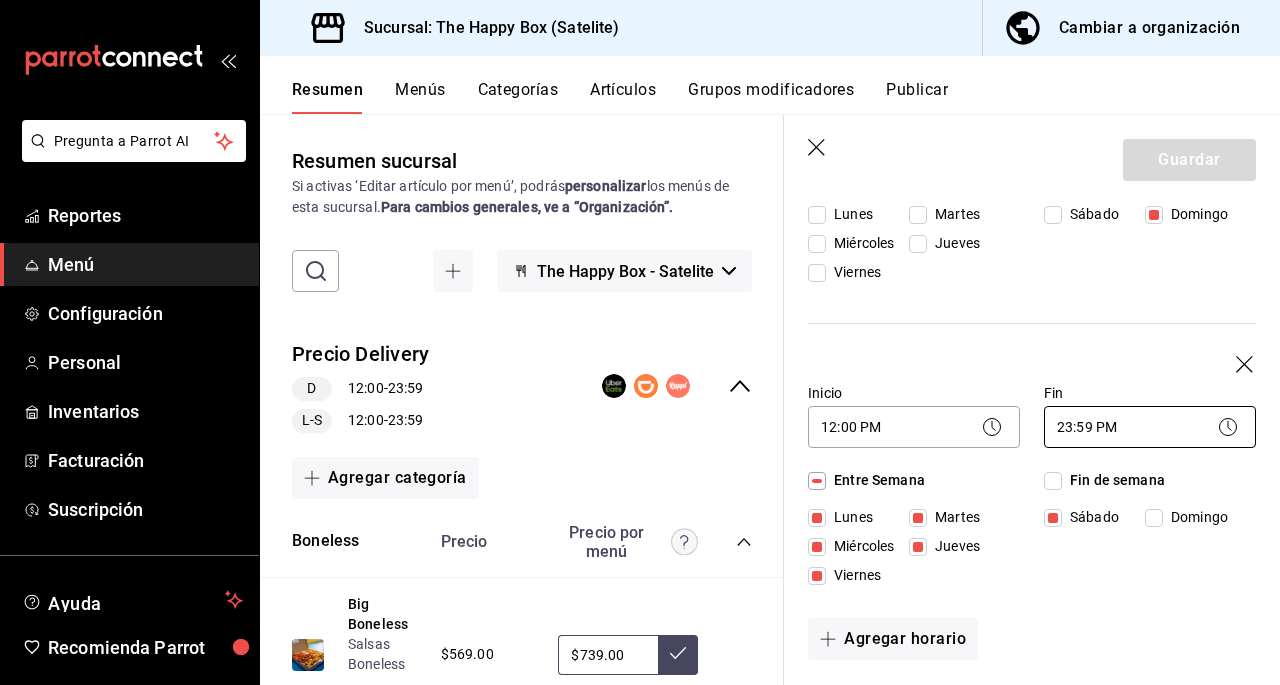 click on "Pregunta a Parrot AI Reportes   Menú   Configuración   Personal   Inventarios   Facturación   Suscripción   Ayuda Recomienda Parrot   superadmin@example.com   Sugerir nueva función   Sucursal: The Happy Box ([REGION]) Cambiar a organización Resumen Menús Categorías Artículos Grupos modificadores Publicar Resumen sucursal Si activas ‘Editar artículo por menú’, podrás  personalizar  los menús de esta sucursal.  Para cambios generales, ve a “Organización”. ​ ​ The Happy Box - [REGION] Precio Delivery [TIME]  -  [TIME] L-S [TIME]  -  [TIME] Agregar categoría Boneless Precio Precio por menú   Big Boneless Salsas Boneless ,  Adicionales $[PRICE] $[PRICE] Boneless Individual Salsas Boneless ,  Adicionales $[PRICE] $[PRICE] Orden Boneless Salsas Boneless ,  Adicionales $[PRICE] $[PRICE] Boneless Burger Salsa Boneless ,  Dip a Elegir ,  ¿Con Mayonesa? ,  Adicionales $[PRICE] $[PRICE] Veggie Boneless $[PRICE] Agregar artículo Boneless & Wings Precio Precio por menú   Boneless & Wings ,  Adicionales ,  ," at bounding box center [640, 342] 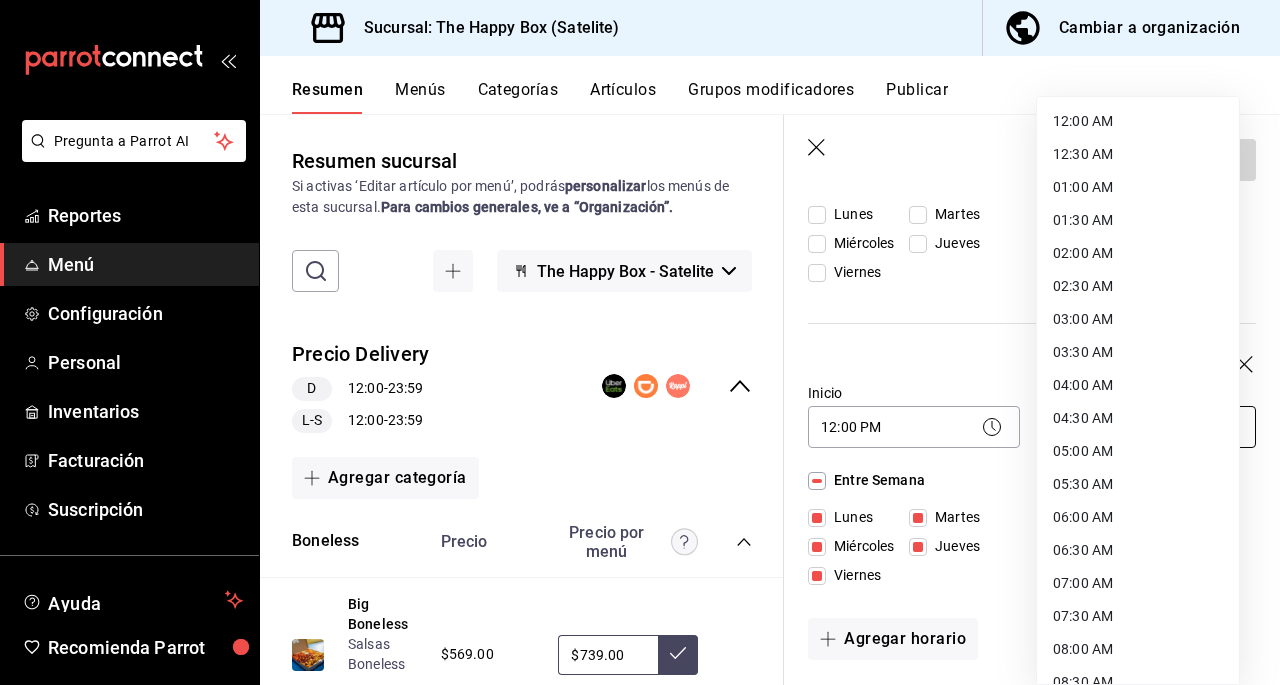 scroll, scrollTop: 1045, scrollLeft: 0, axis: vertical 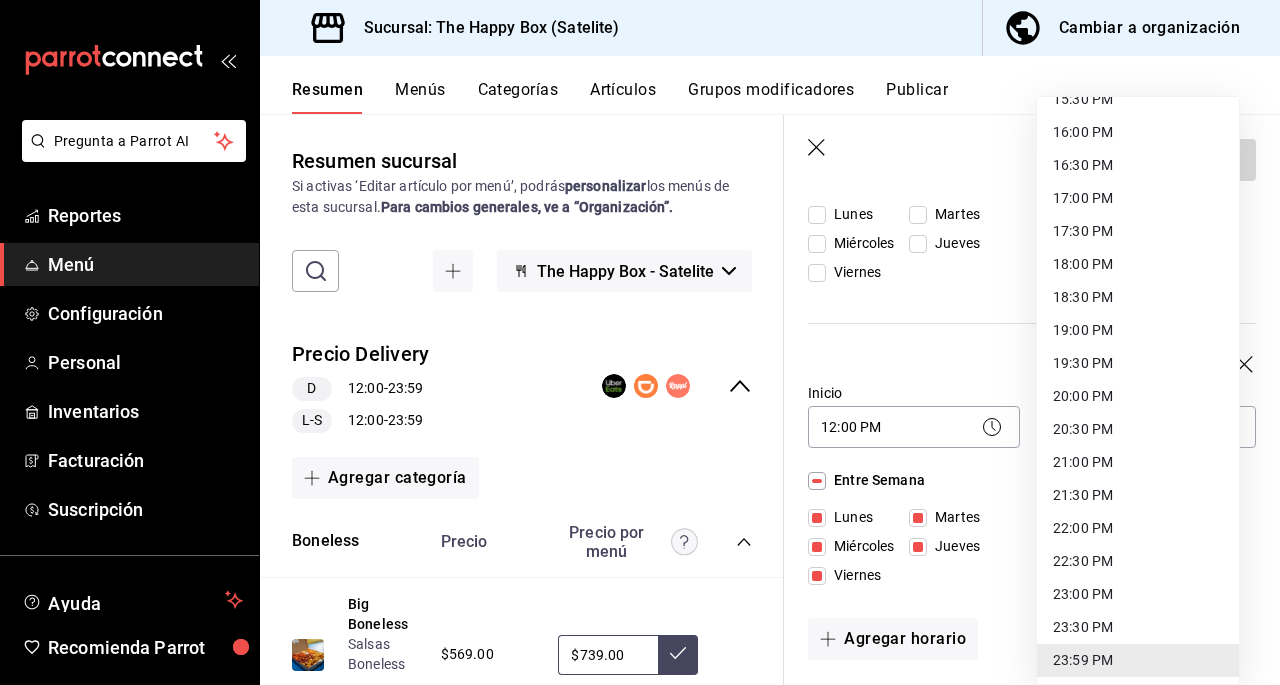 click on "23:00 PM" at bounding box center [1138, 594] 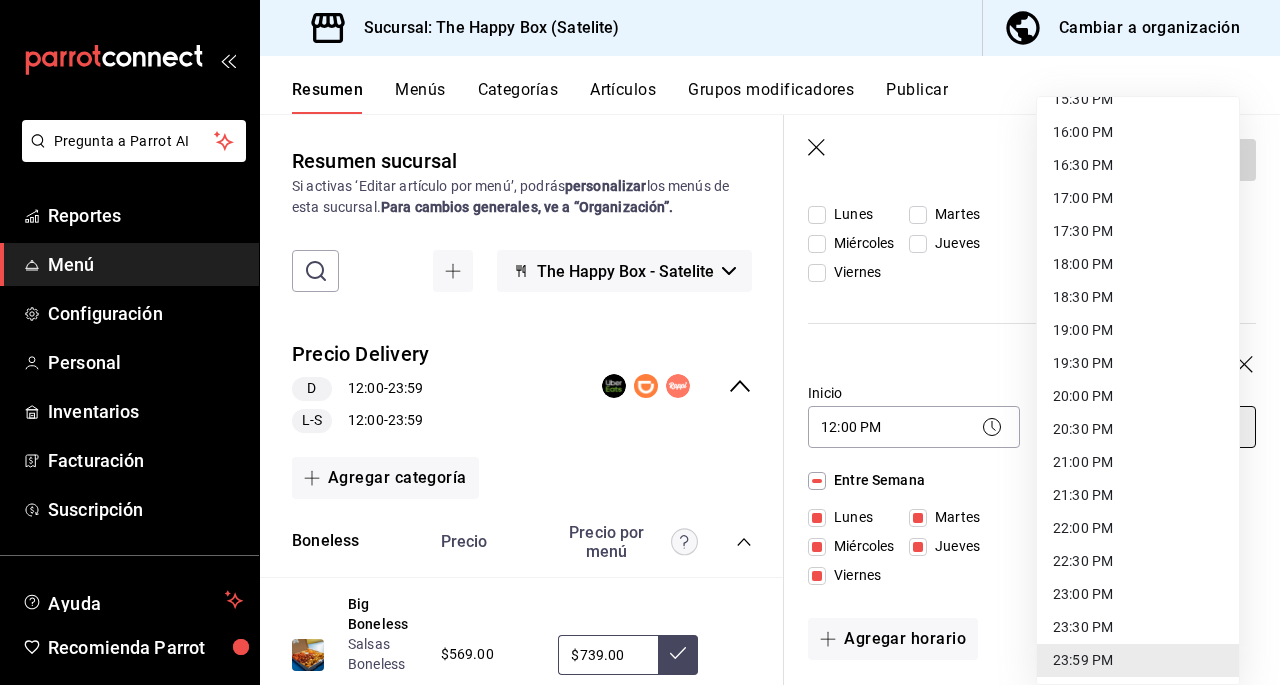 type on "23:00" 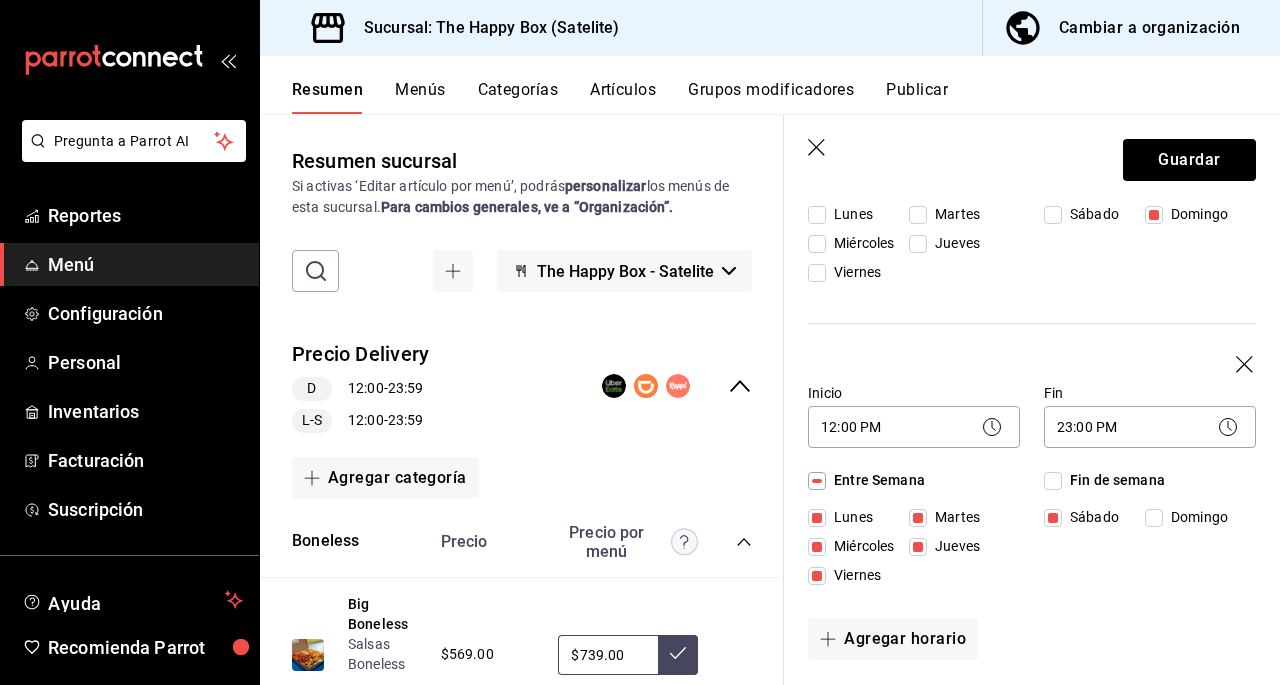 click on "Fin de semana Sábado Domingo" at bounding box center [1150, 532] 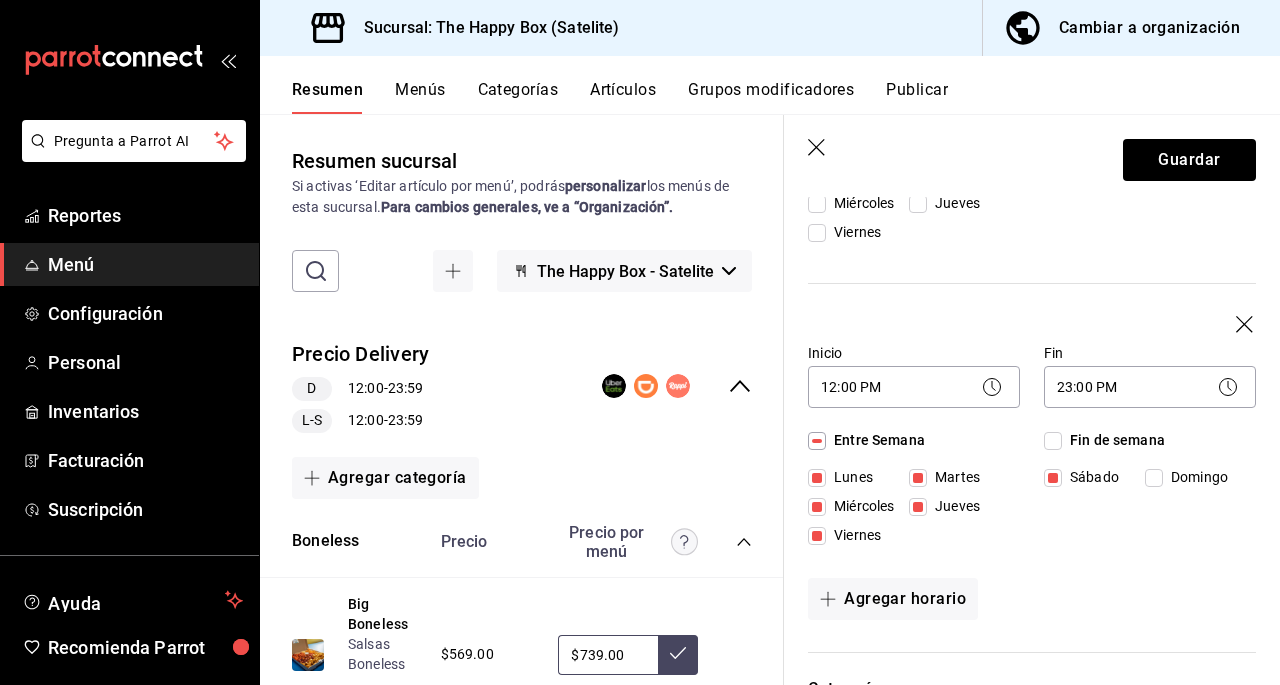scroll, scrollTop: 384, scrollLeft: 0, axis: vertical 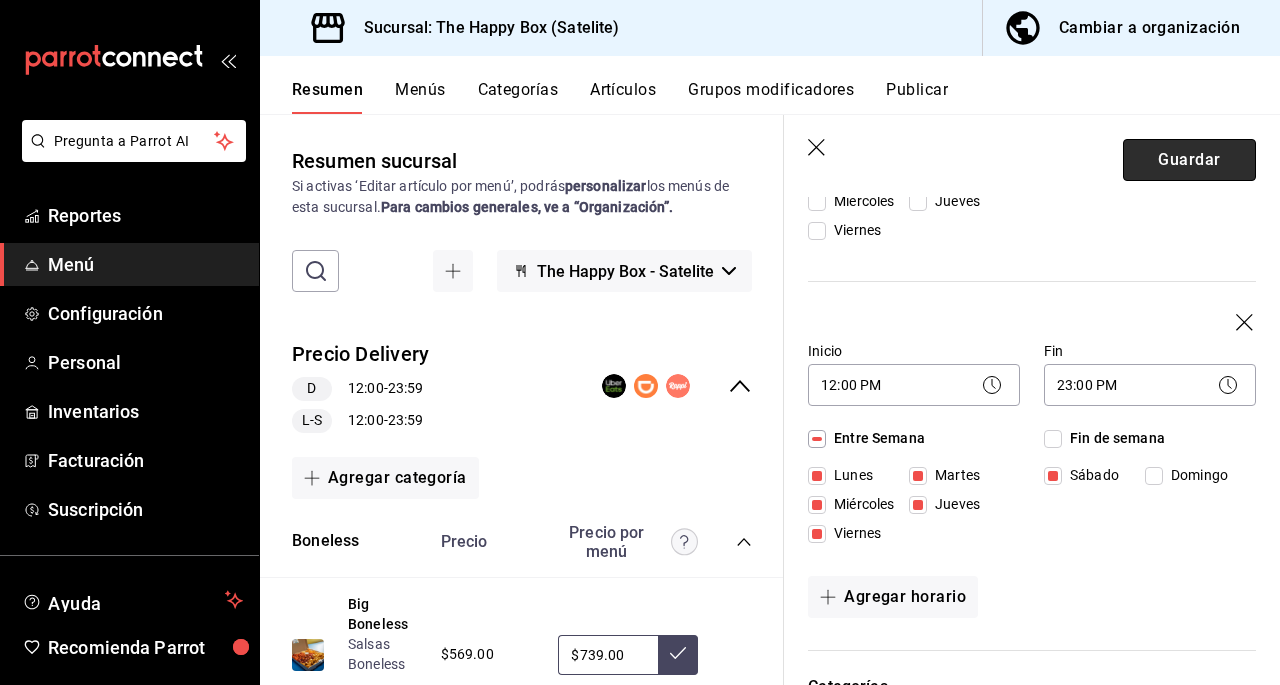 click on "Guardar" at bounding box center (1189, 160) 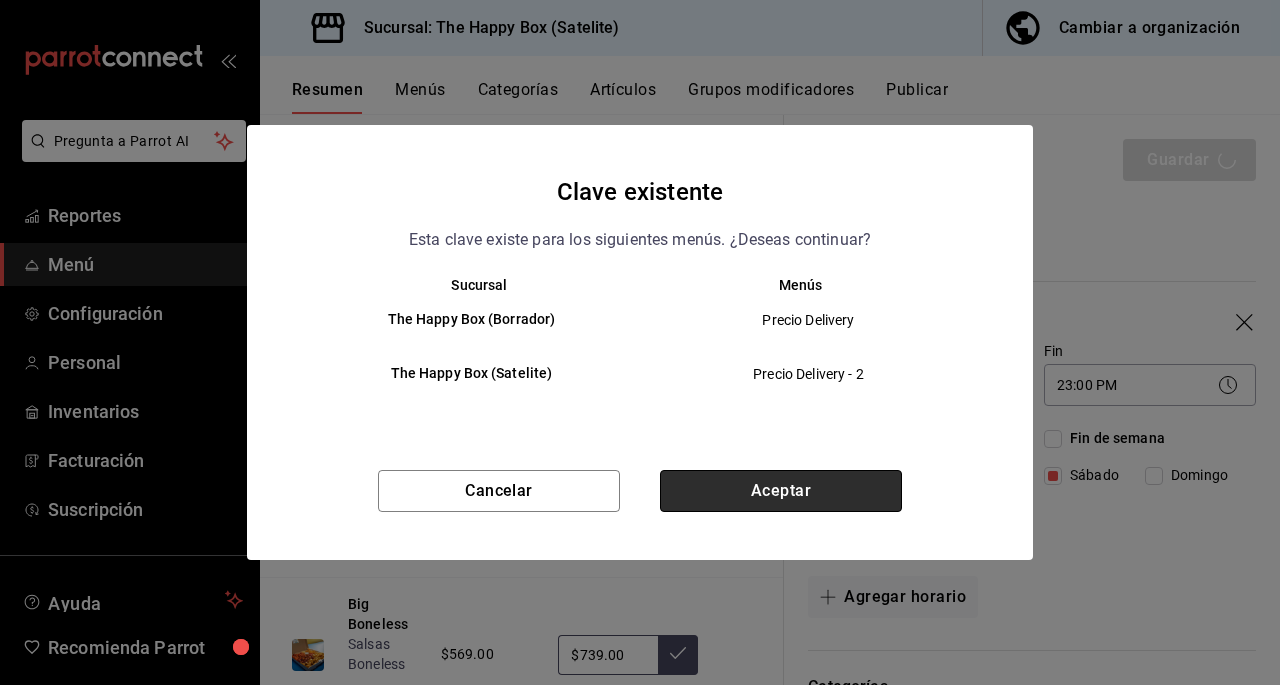 click on "Aceptar" at bounding box center (781, 491) 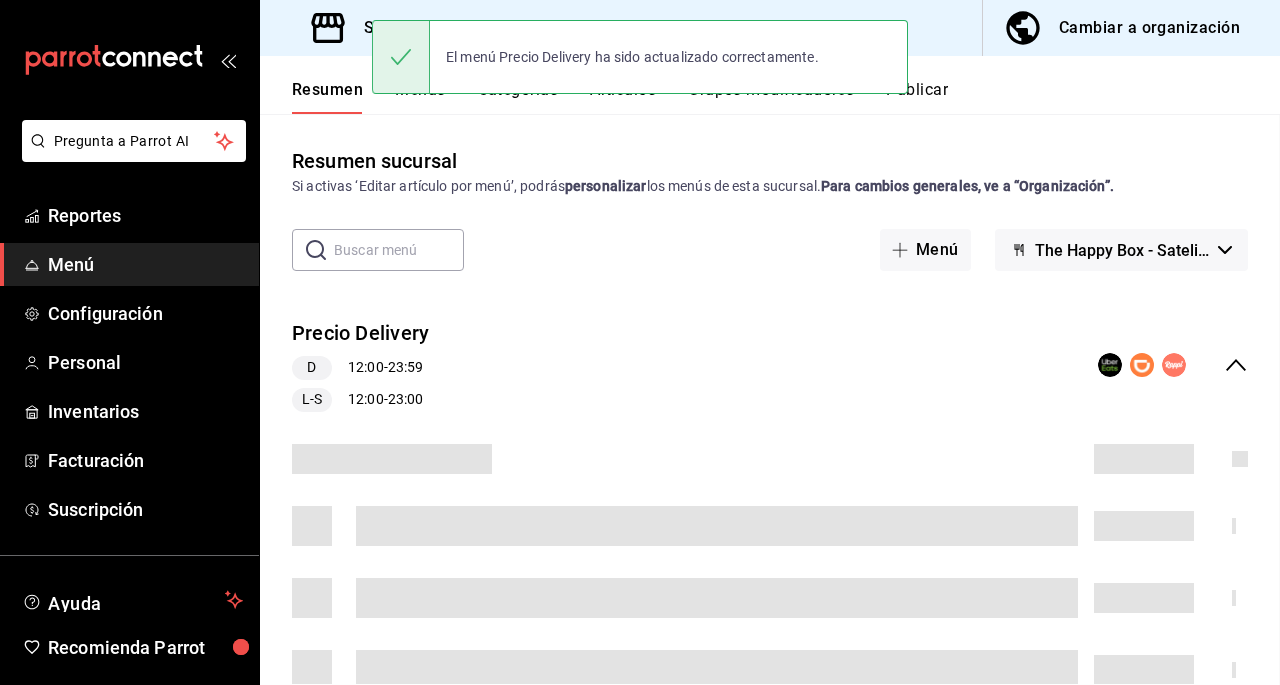 scroll, scrollTop: 0, scrollLeft: 0, axis: both 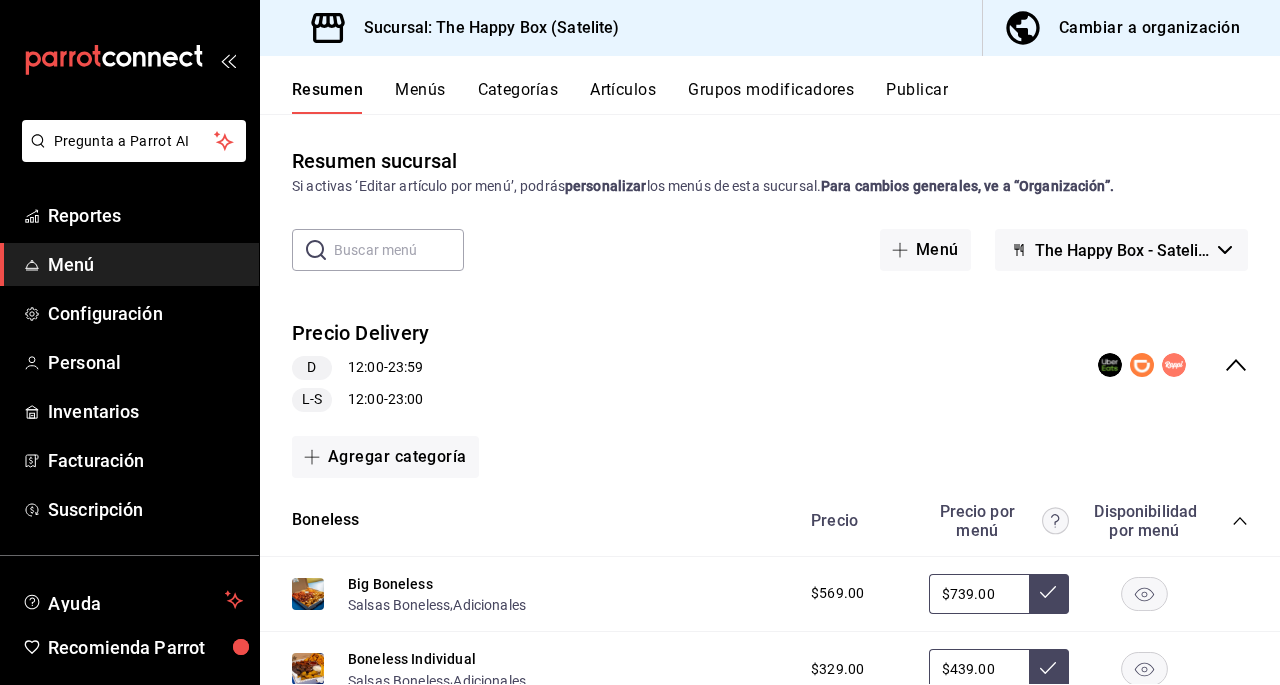 click on "Publicar" at bounding box center (917, 97) 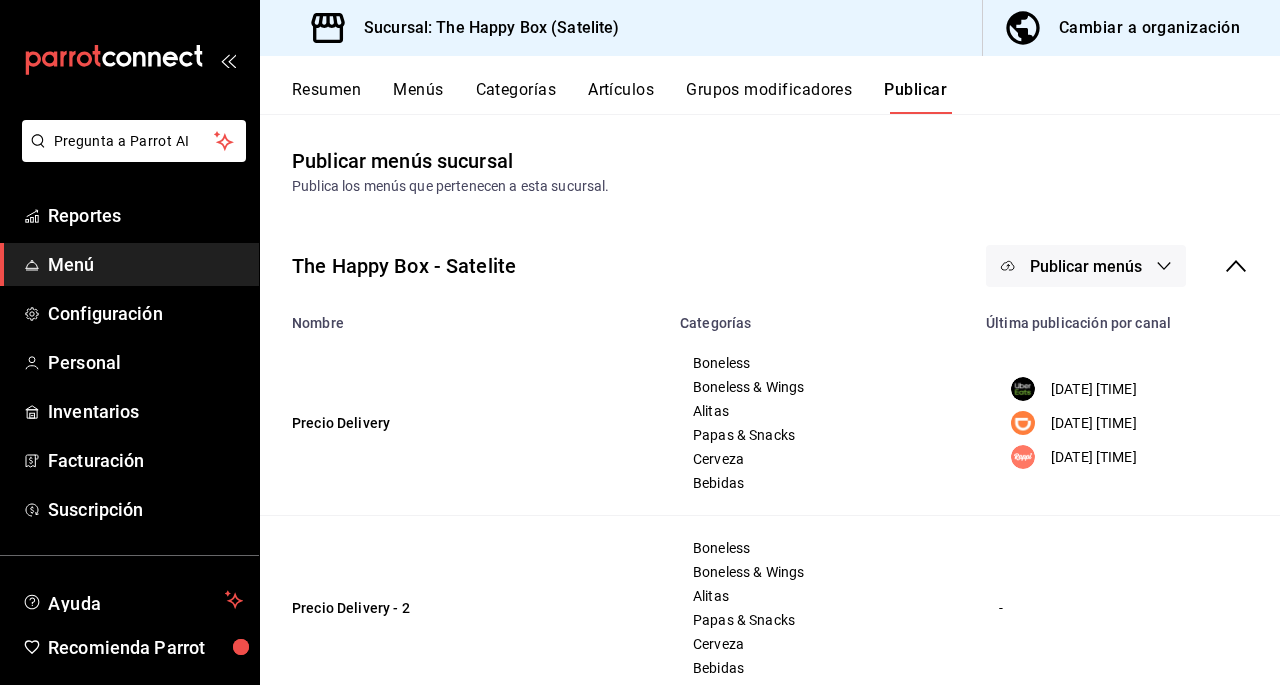 click 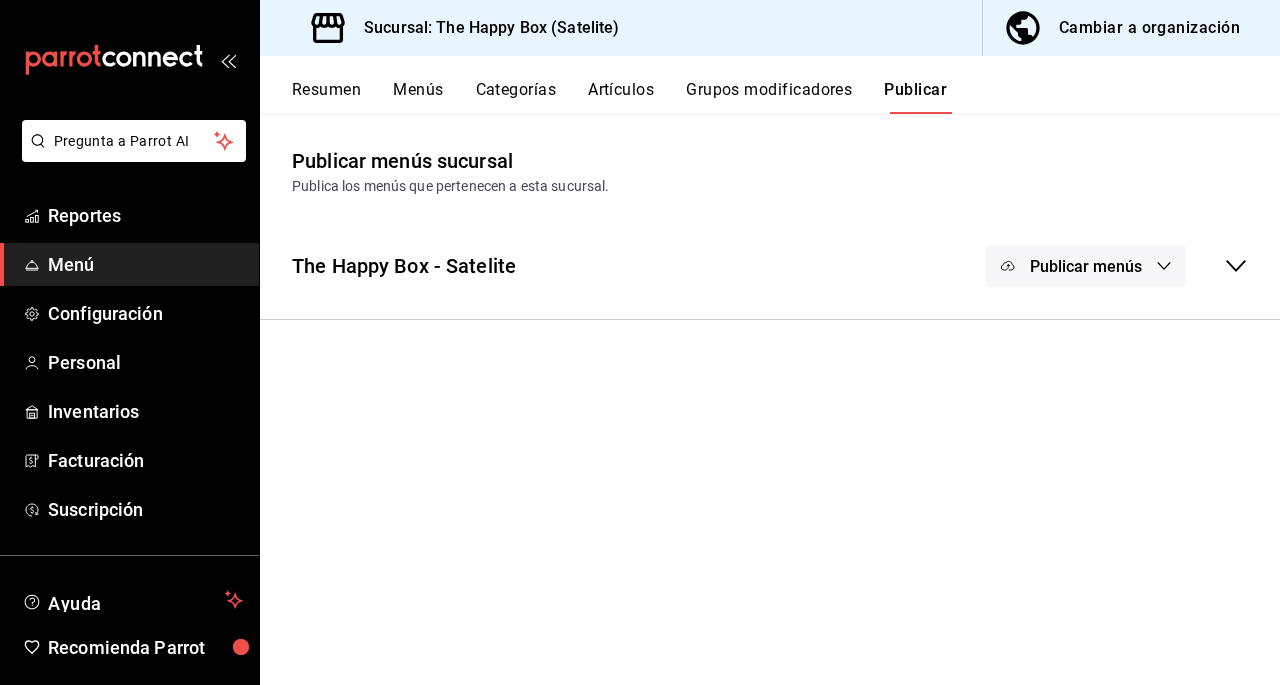 click on "Publicar menús" at bounding box center (1117, 266) 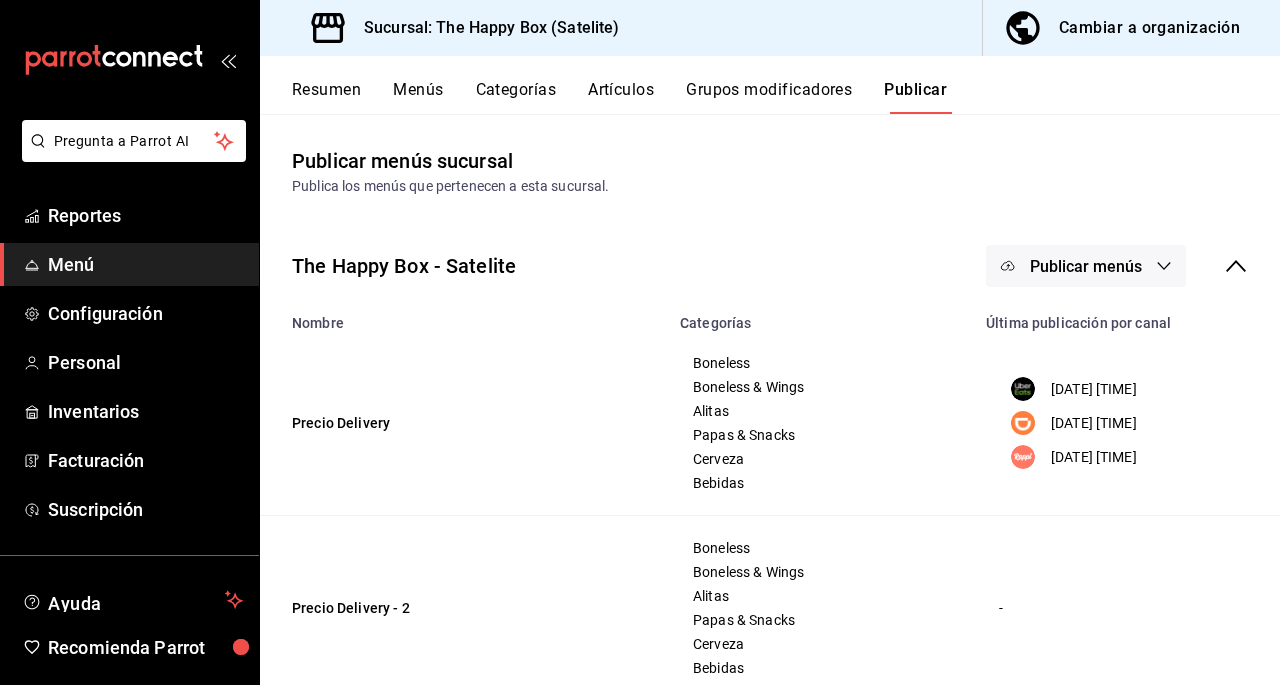 click on "Publicar menús" at bounding box center (1086, 266) 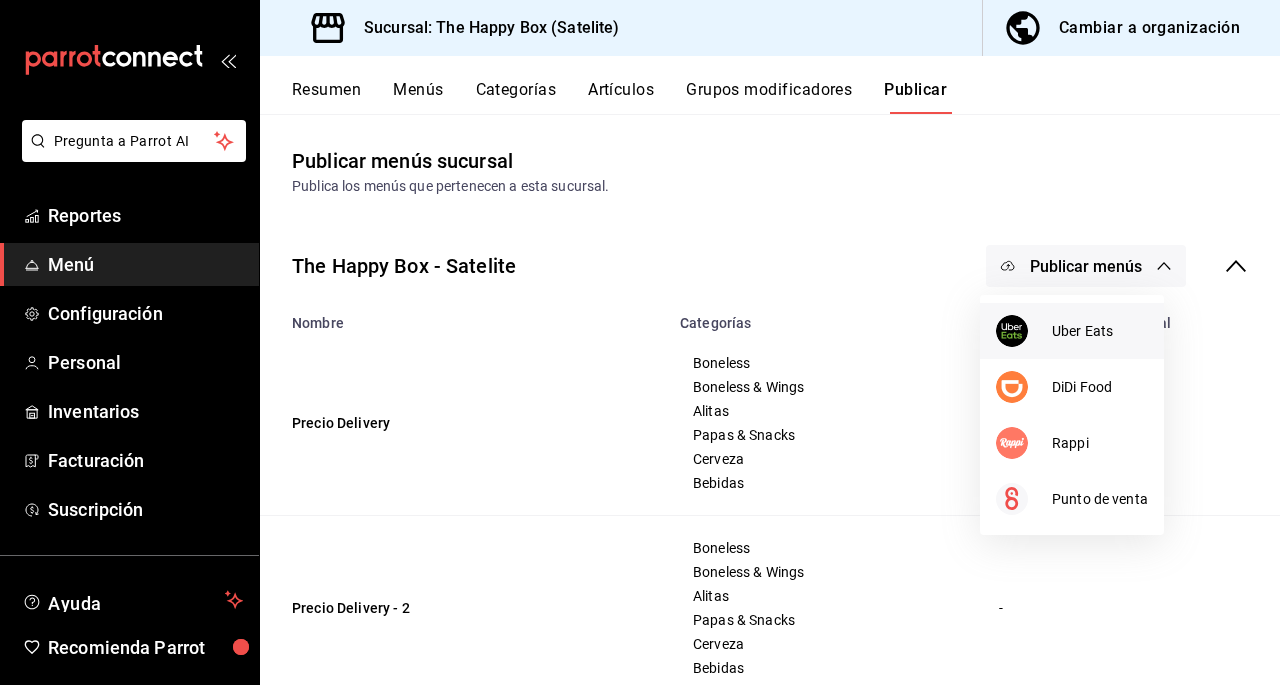click on "Uber Eats" at bounding box center (1072, 331) 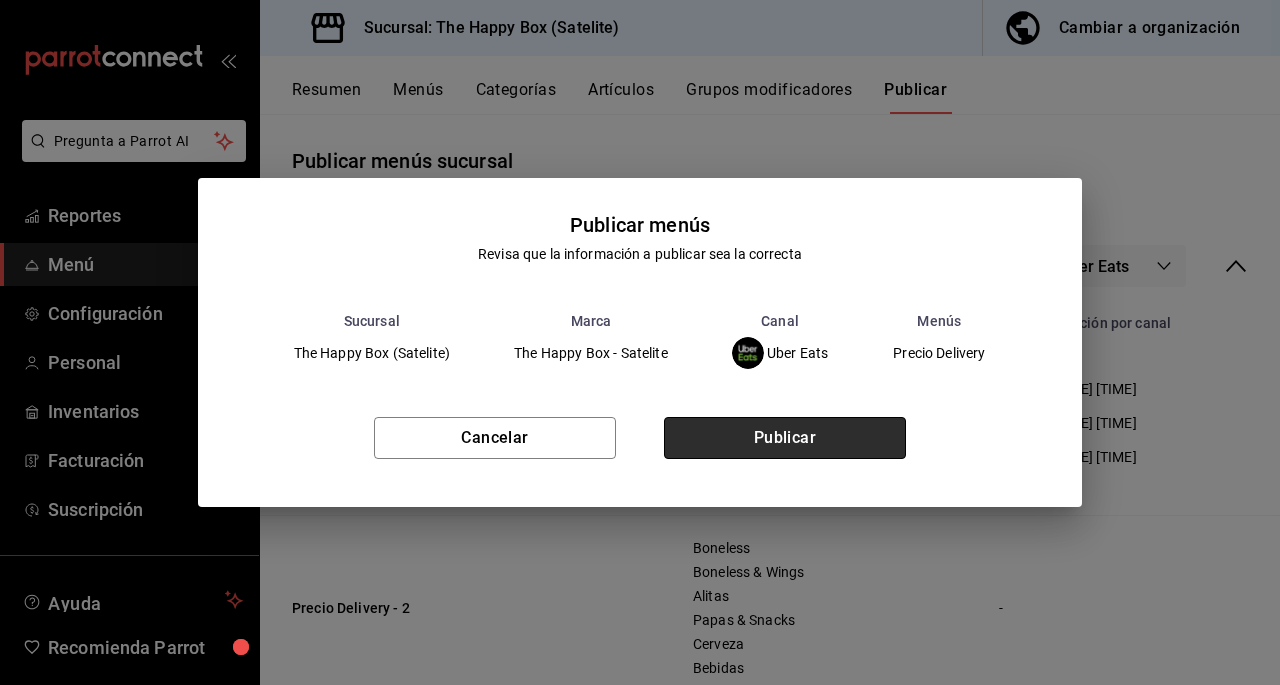 click on "Publicar" at bounding box center (785, 438) 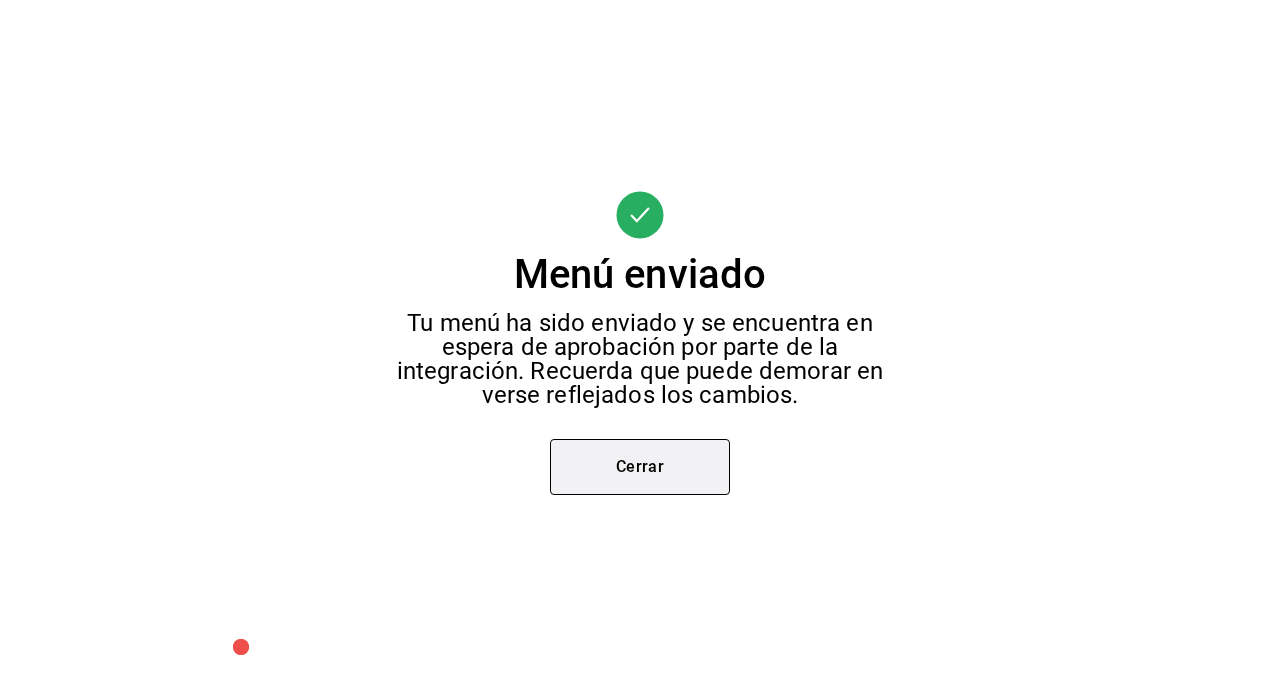 click on "Cerrar" at bounding box center [640, 467] 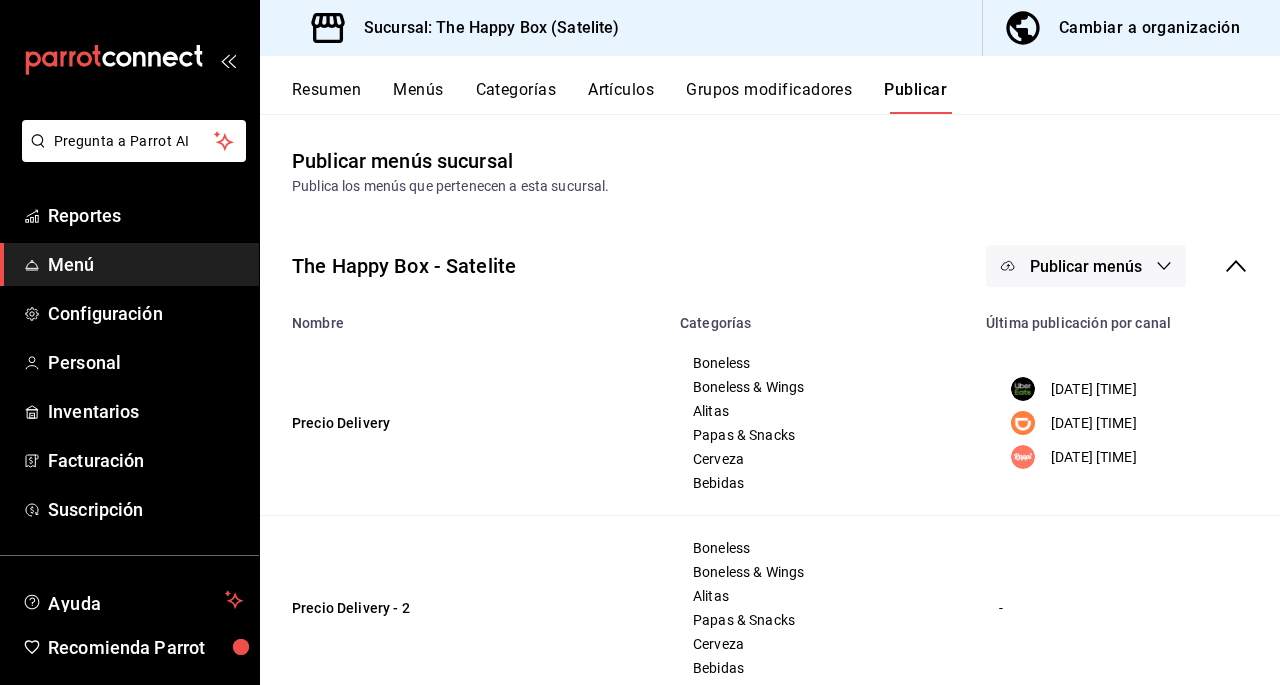 click on "Publicar menús" at bounding box center (1086, 266) 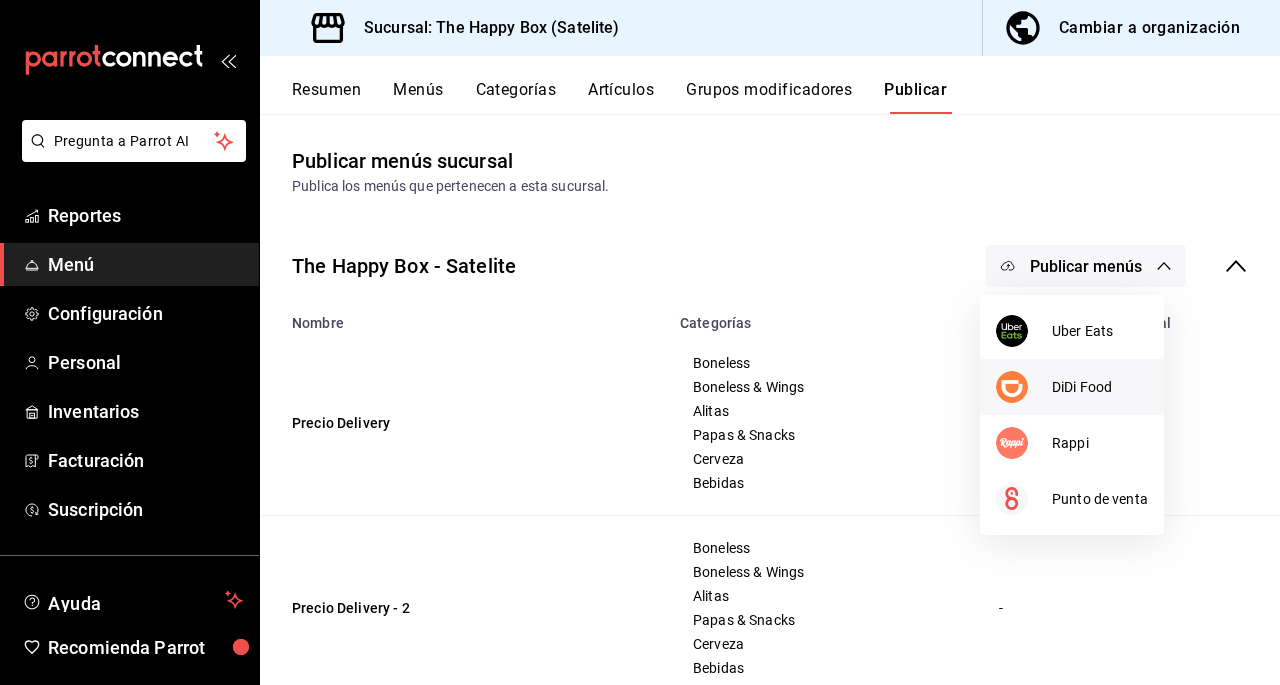 click at bounding box center [1024, 387] 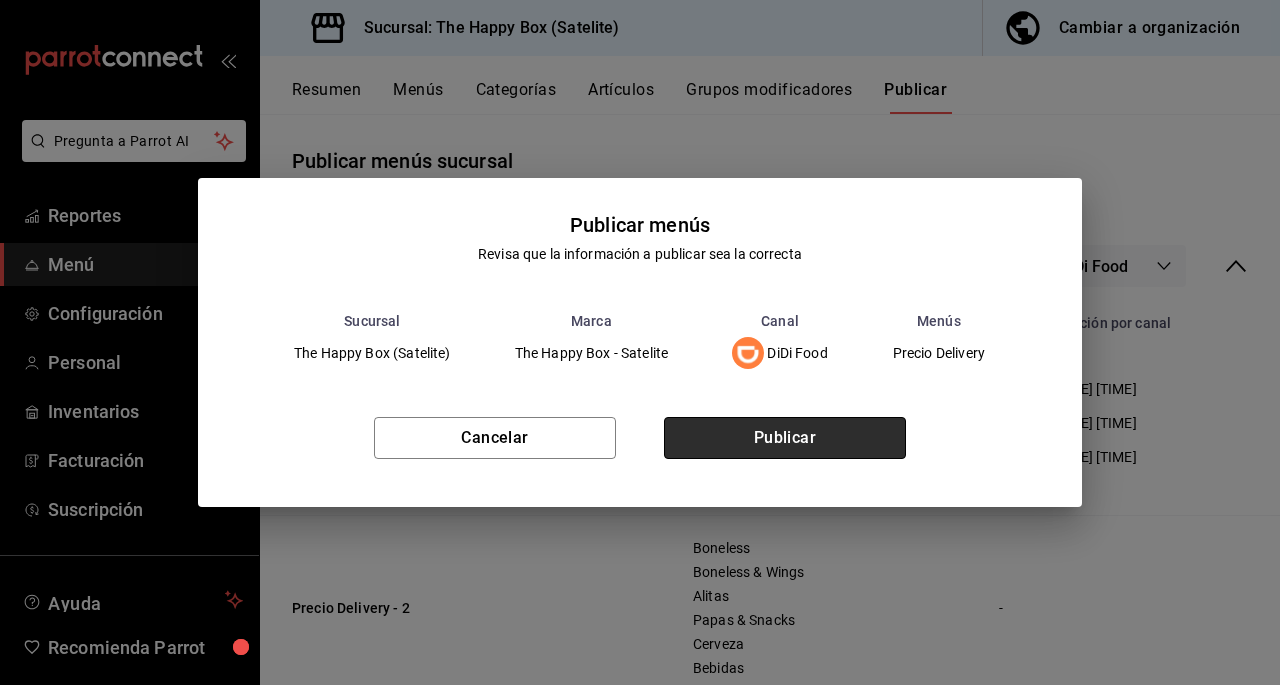 click on "Publicar" at bounding box center (785, 438) 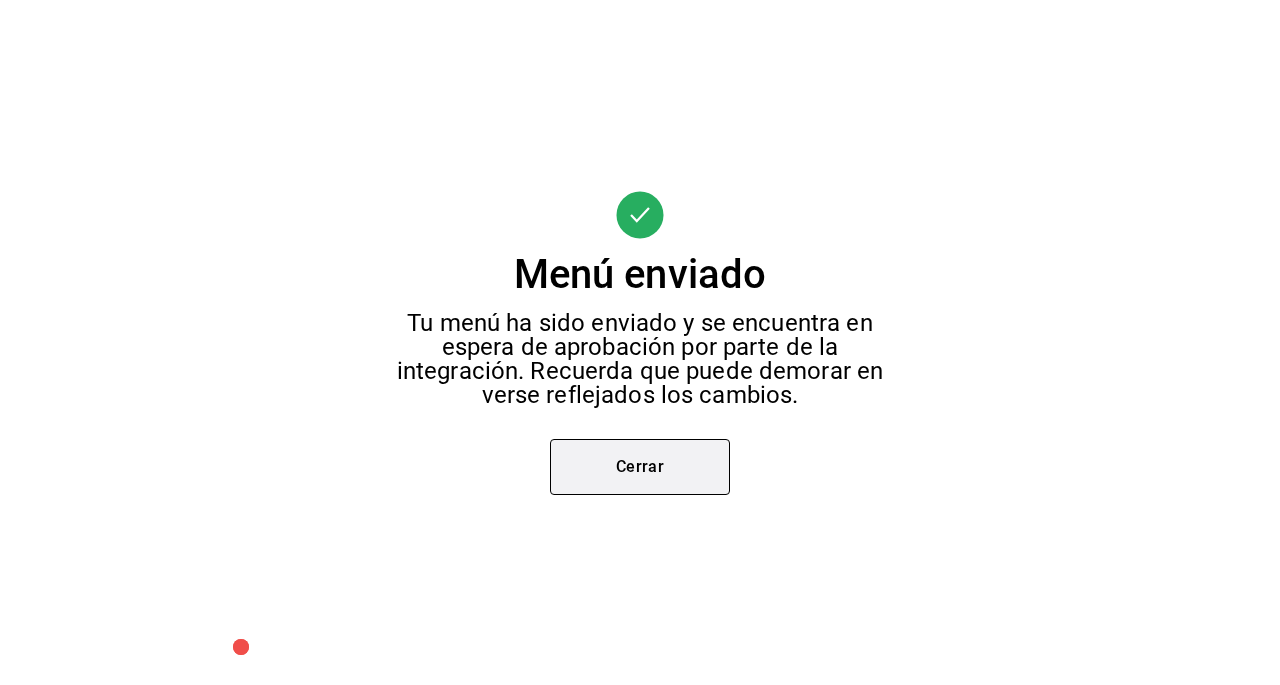 click on "Cerrar" at bounding box center [640, 467] 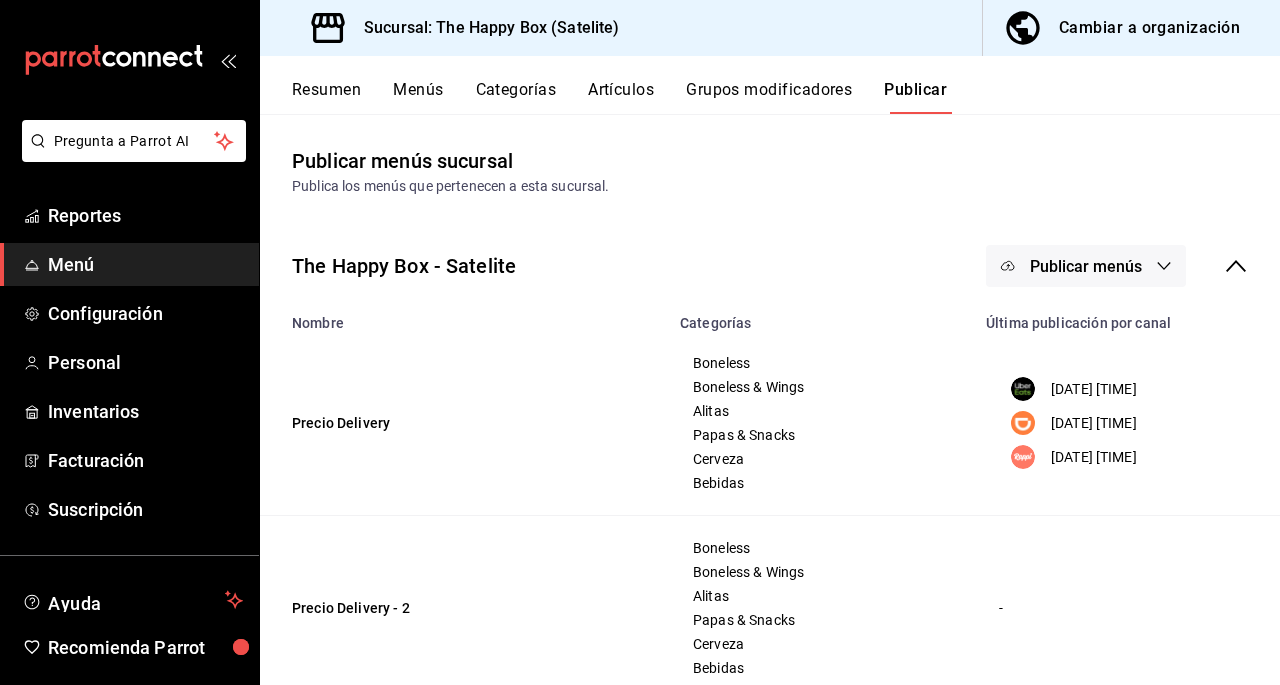 click on "Publicar menús" at bounding box center (1086, 266) 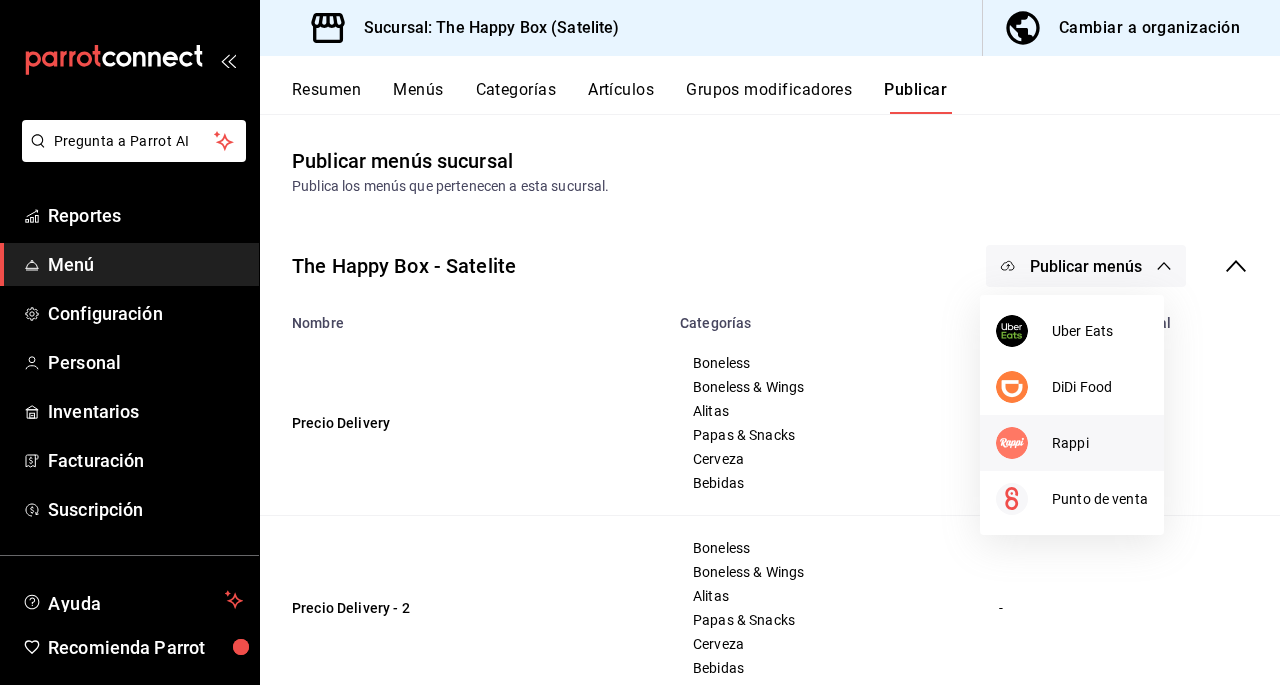 click at bounding box center [1024, 443] 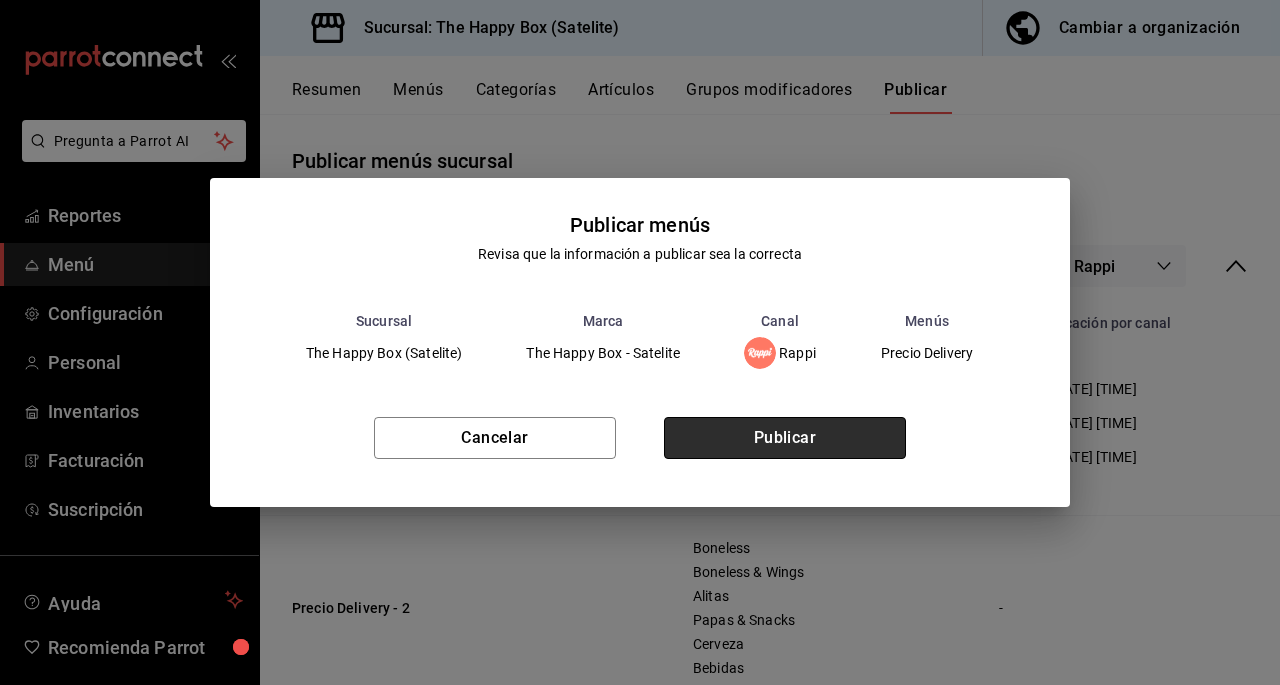 click on "Publicar" at bounding box center (785, 438) 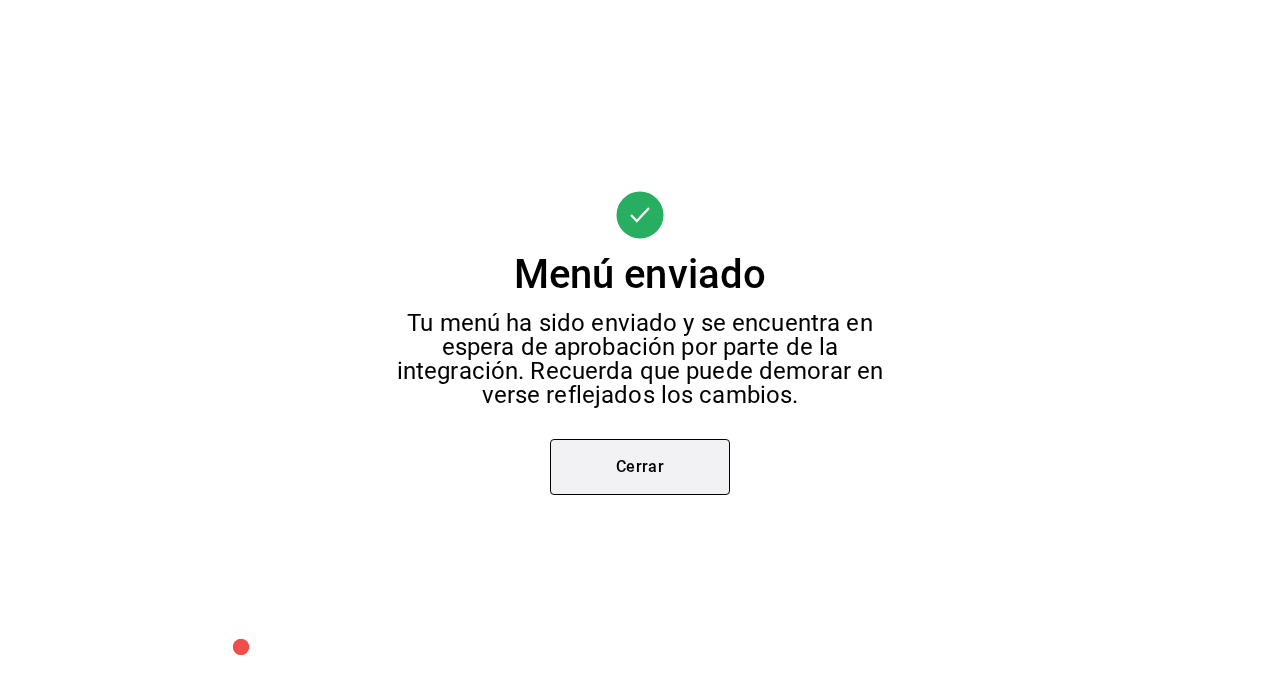 click on "Cerrar" at bounding box center (640, 467) 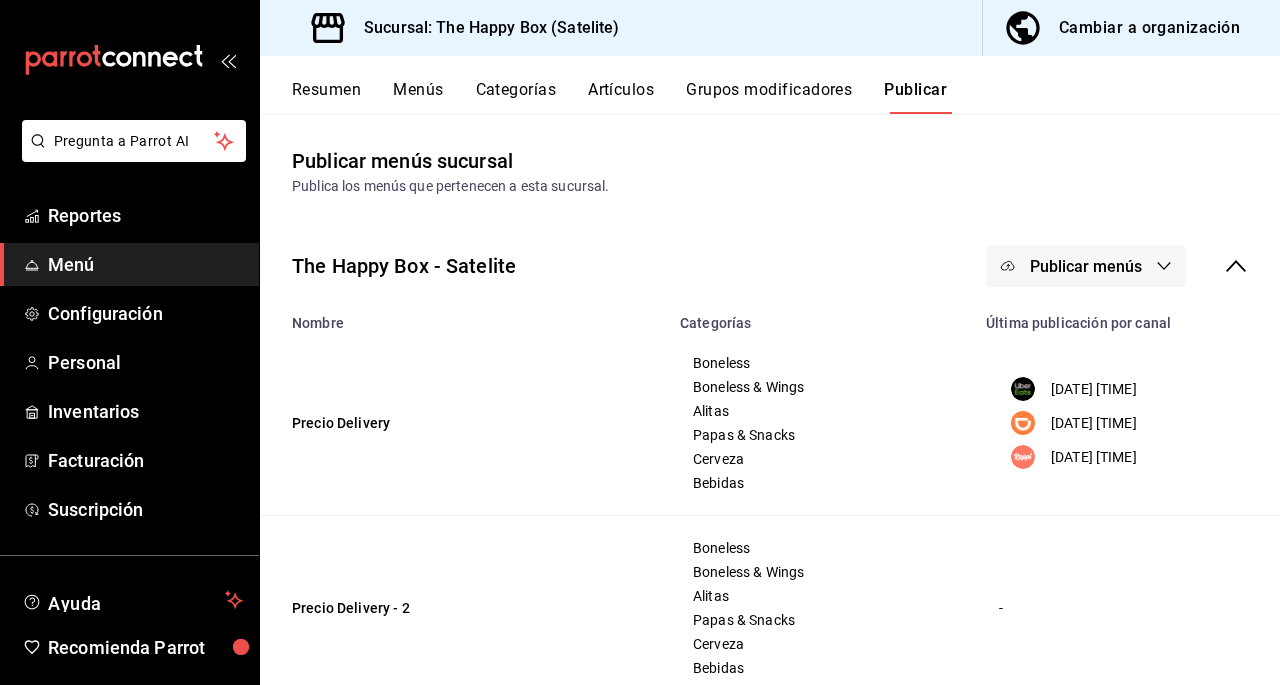 click on "Publicar menús" at bounding box center [1086, 266] 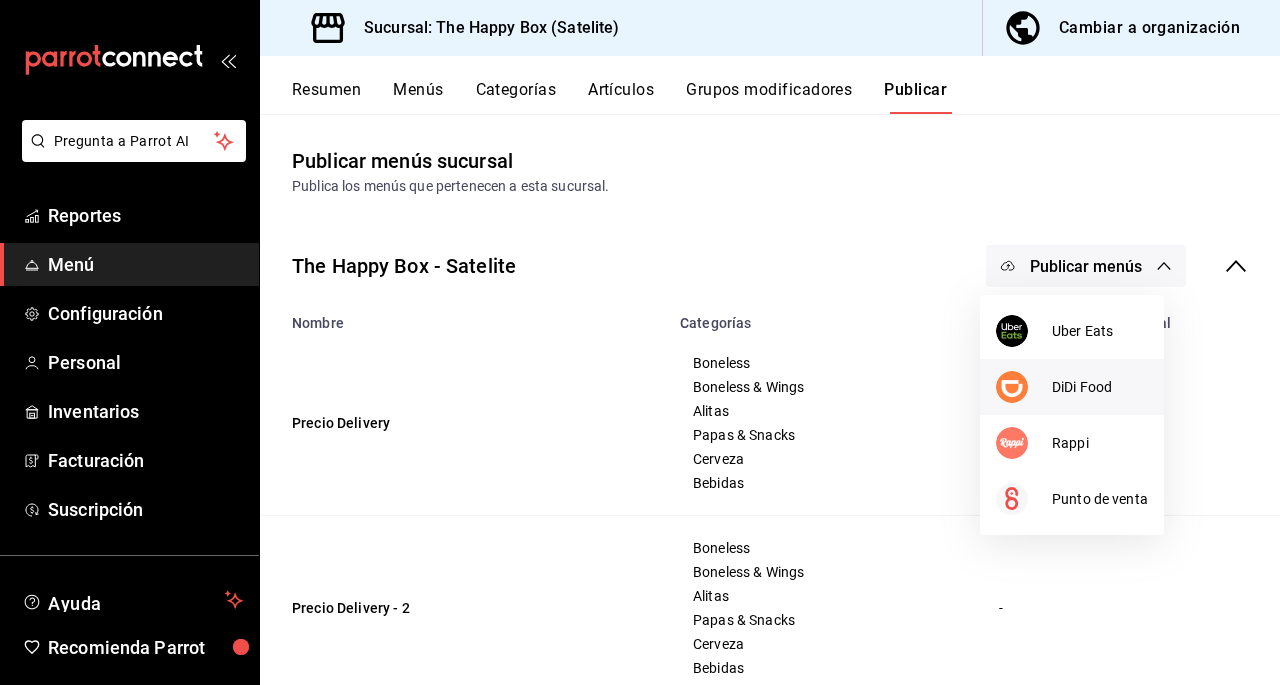 click on "DiDi Food" at bounding box center (1100, 387) 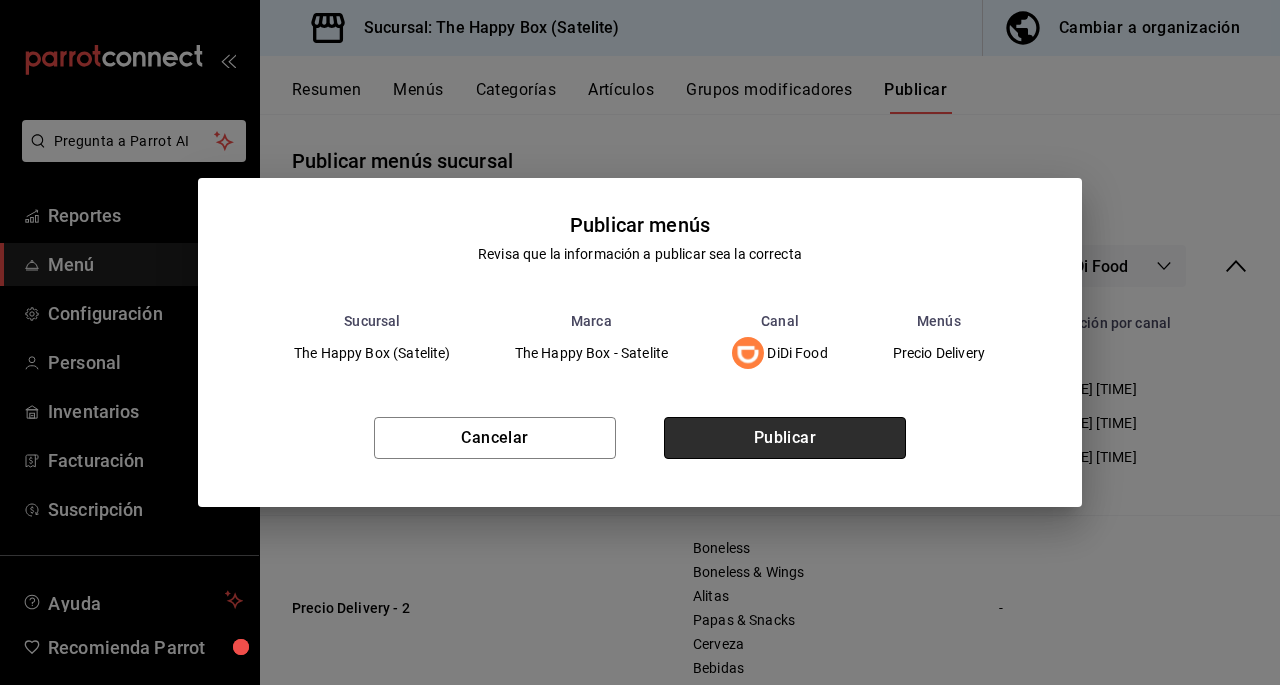 click on "Publicar" at bounding box center [785, 438] 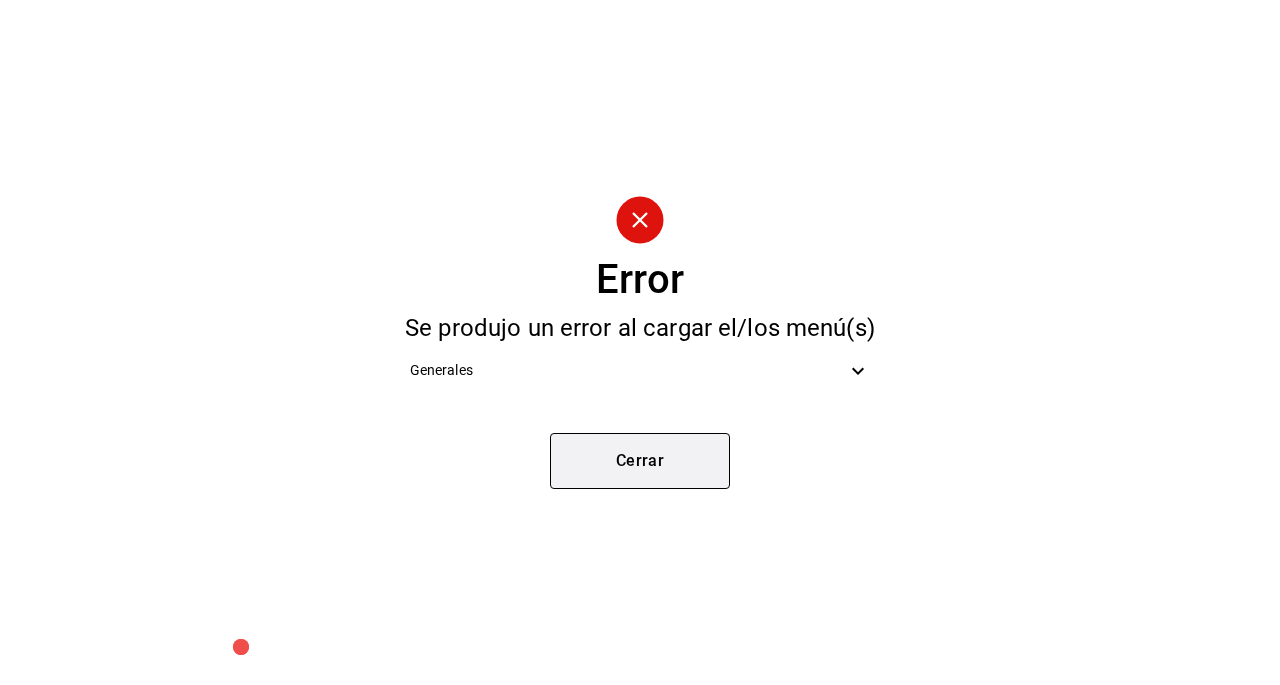 click on "Cerrar" at bounding box center (640, 461) 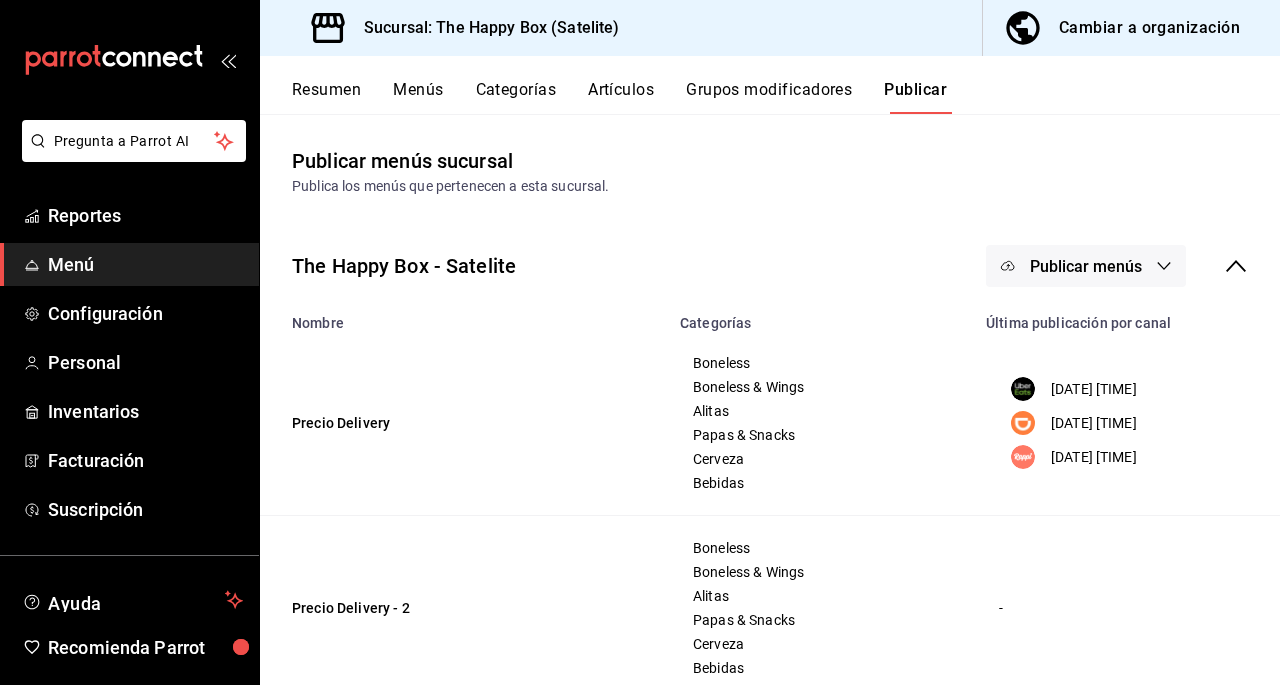 click on "Publicar menús" at bounding box center (1086, 266) 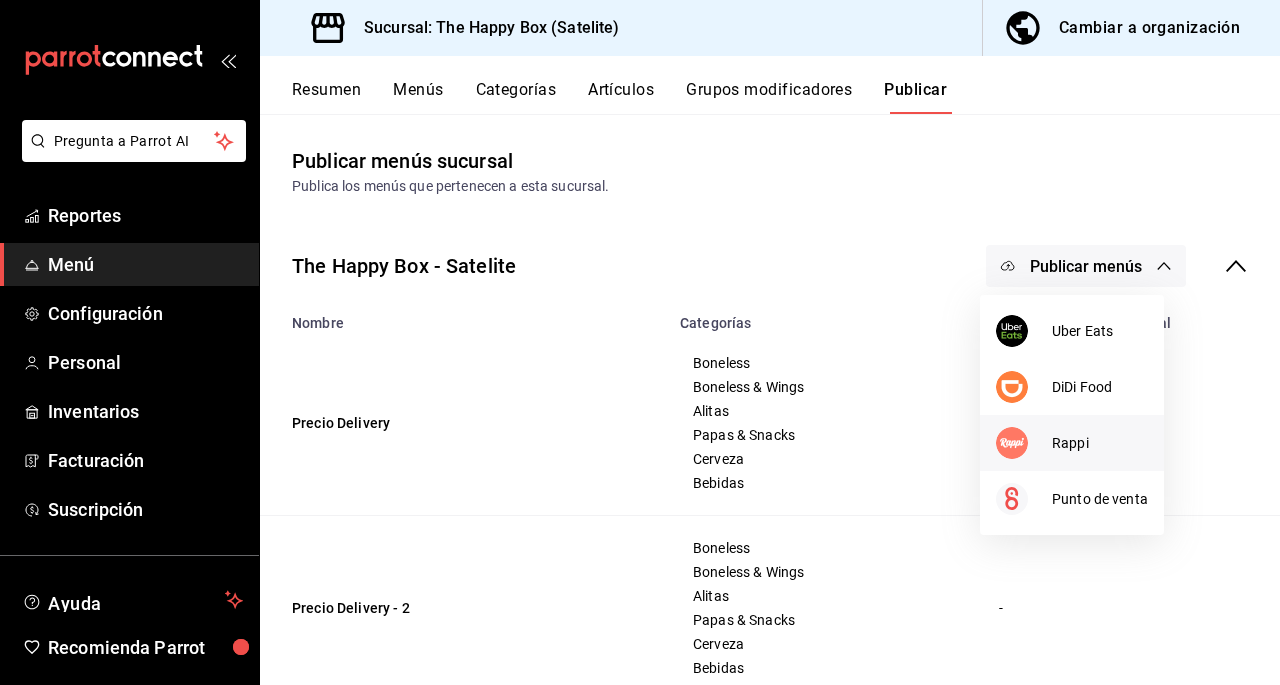 click on "Rappi" at bounding box center (1072, 443) 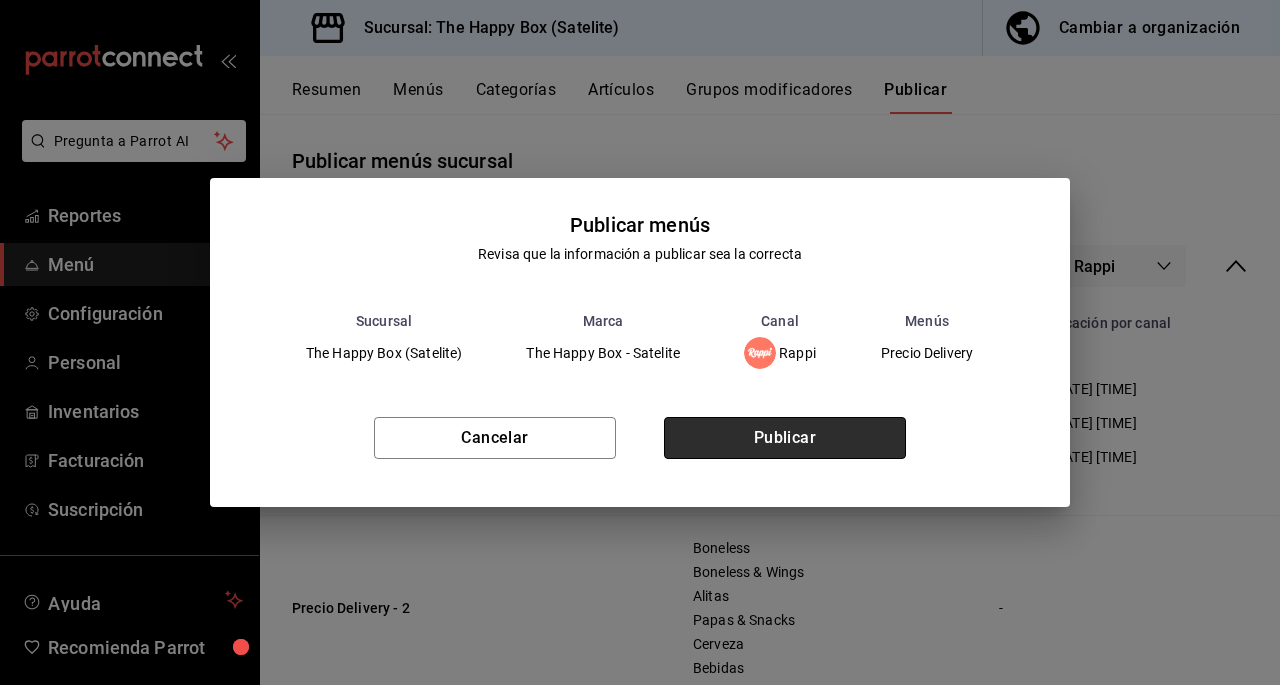 click on "Publicar" at bounding box center [785, 438] 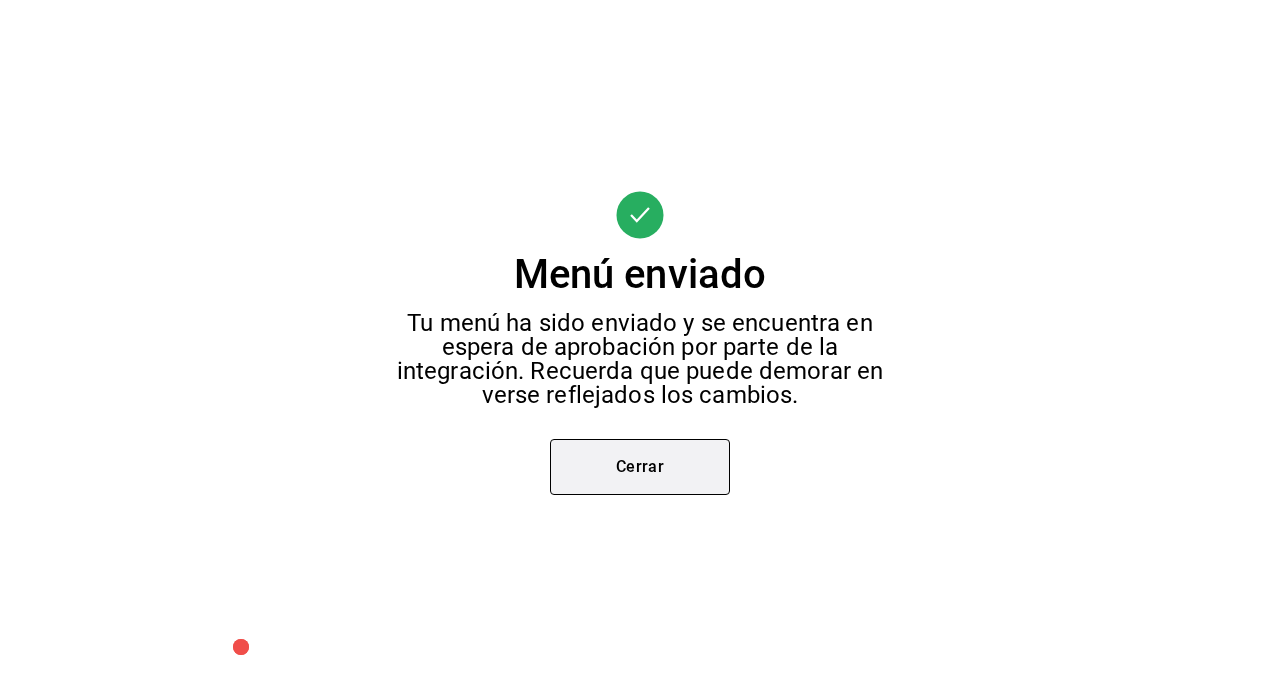 click on "Cerrar" at bounding box center (640, 467) 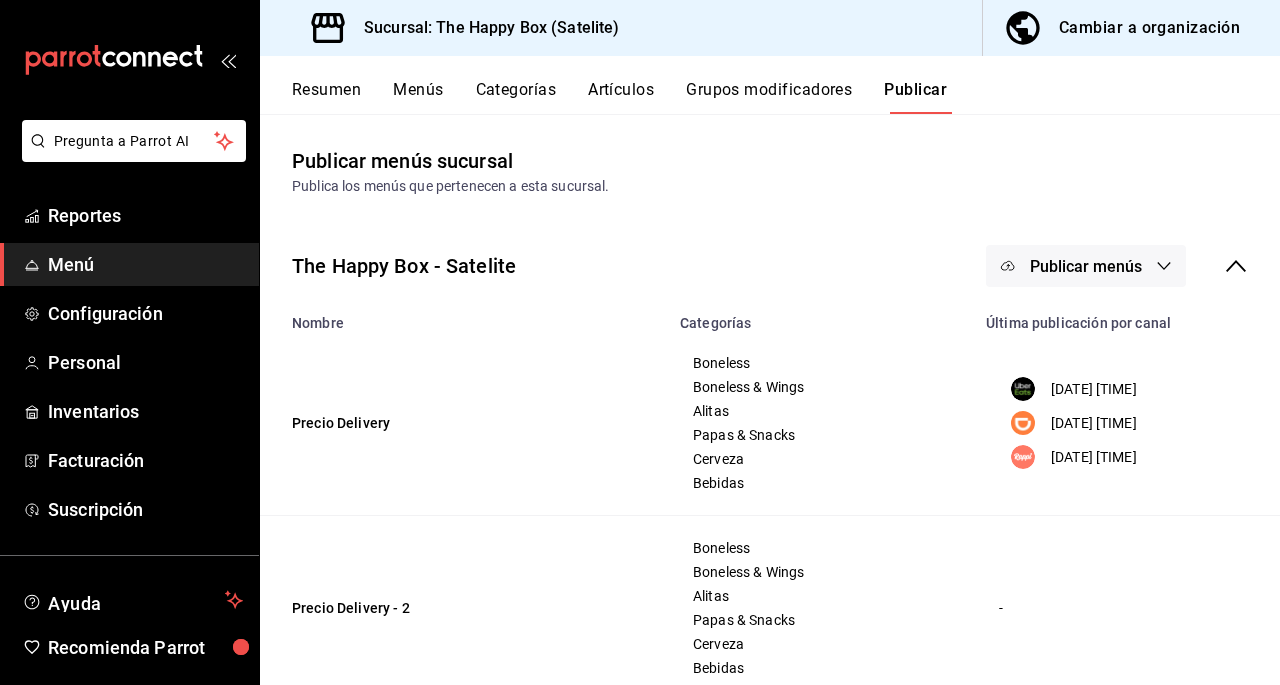 click on "Publicar menús" at bounding box center [1086, 266] 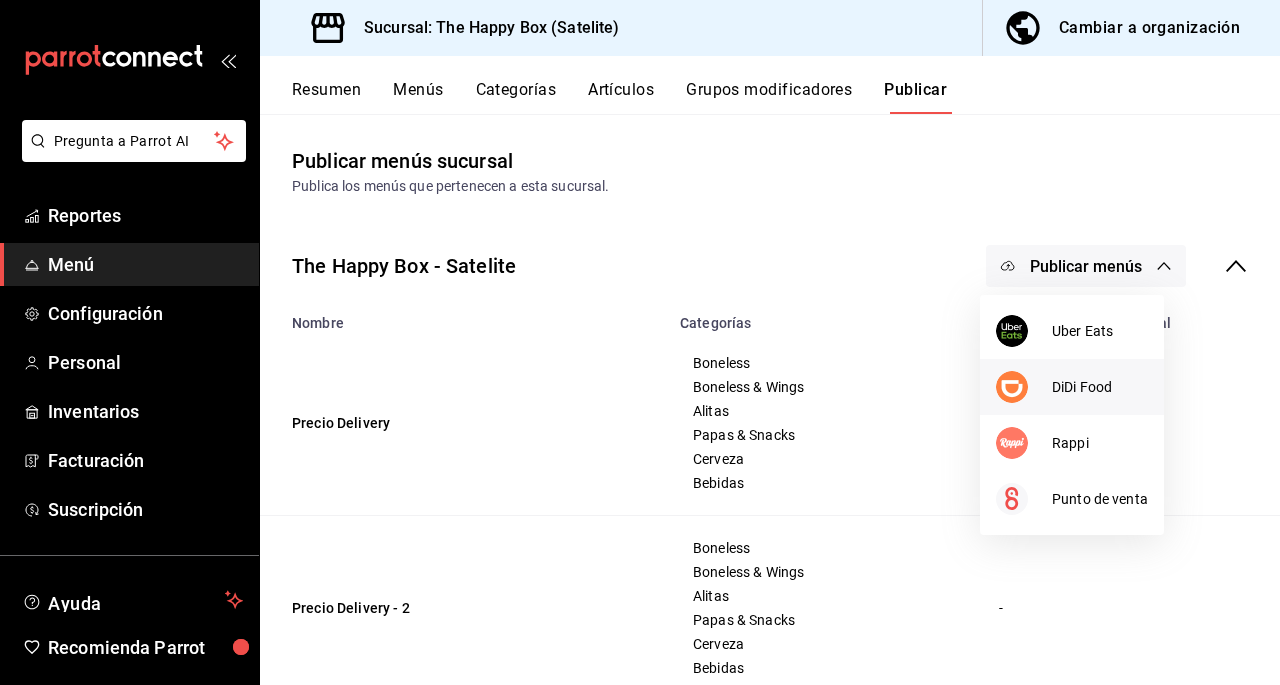 click on "DiDi Food" at bounding box center [1100, 387] 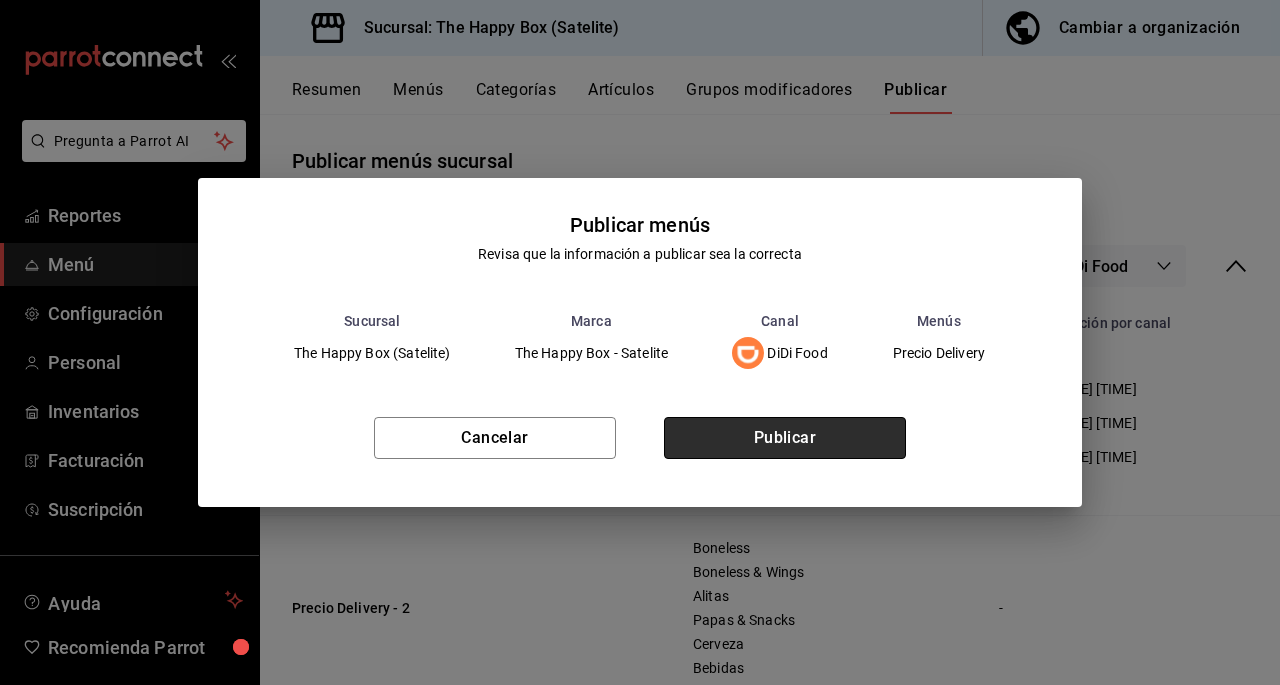 click on "Publicar" at bounding box center (785, 438) 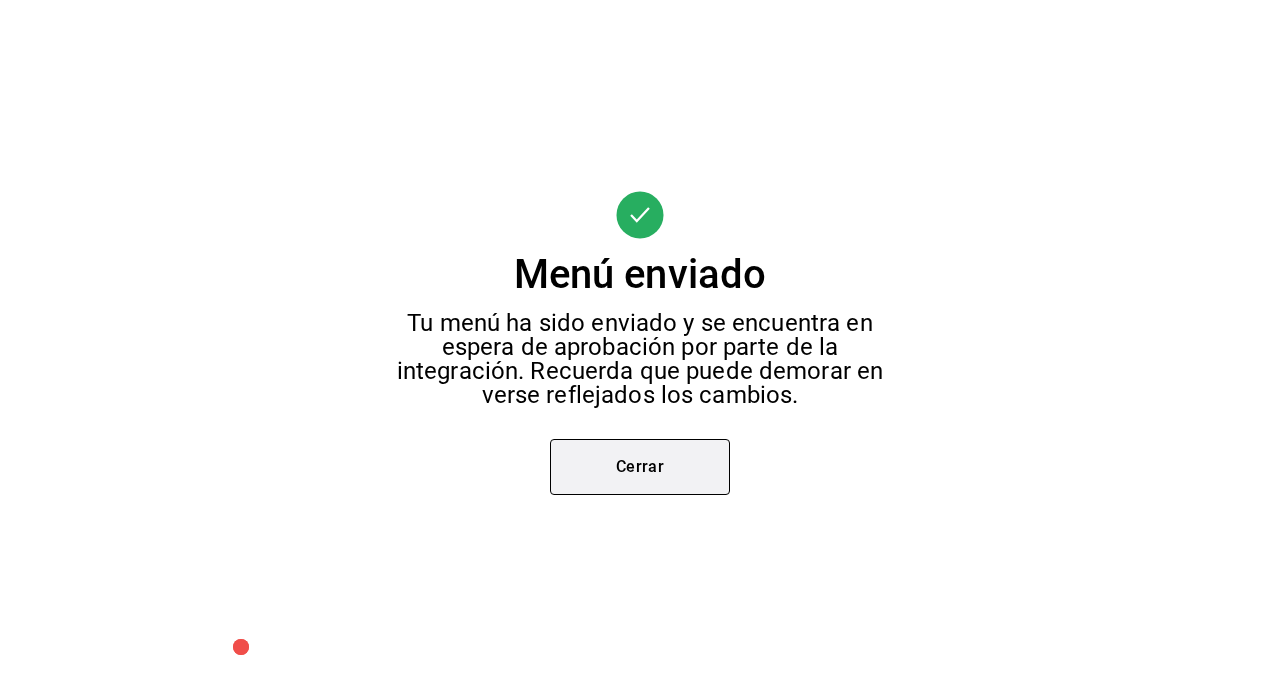 click on "Cerrar" at bounding box center [640, 467] 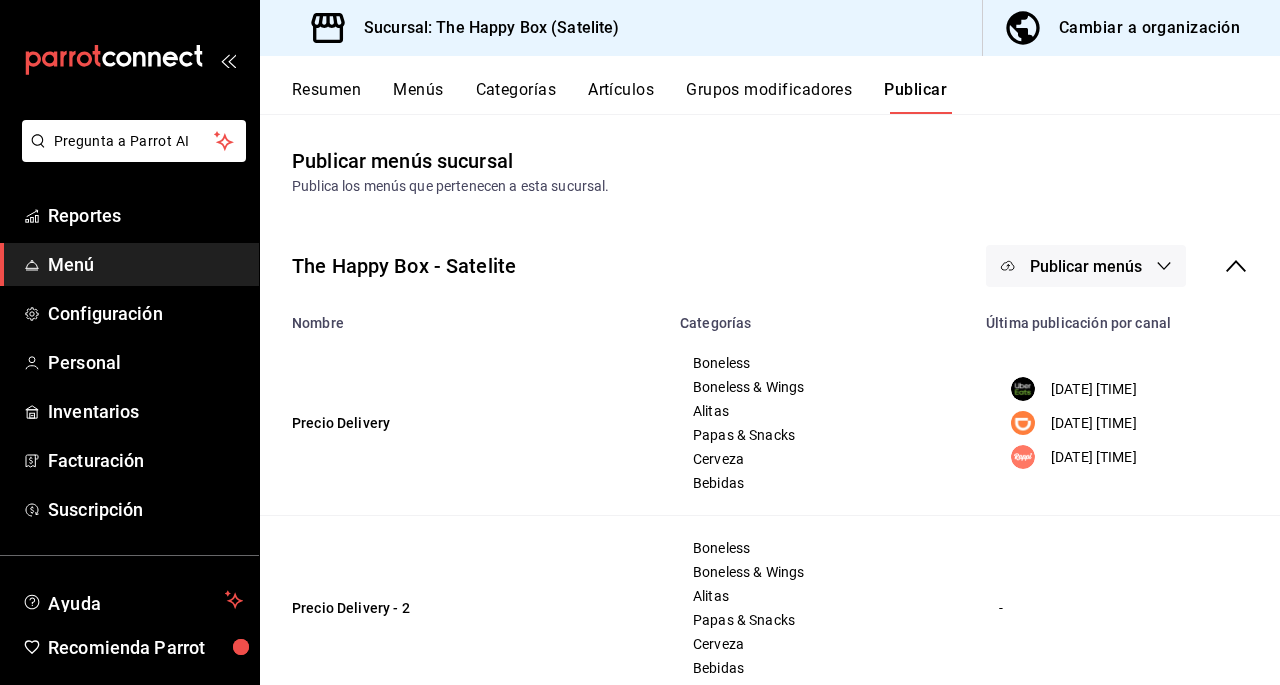 click on "Publicar menús" at bounding box center [1086, 266] 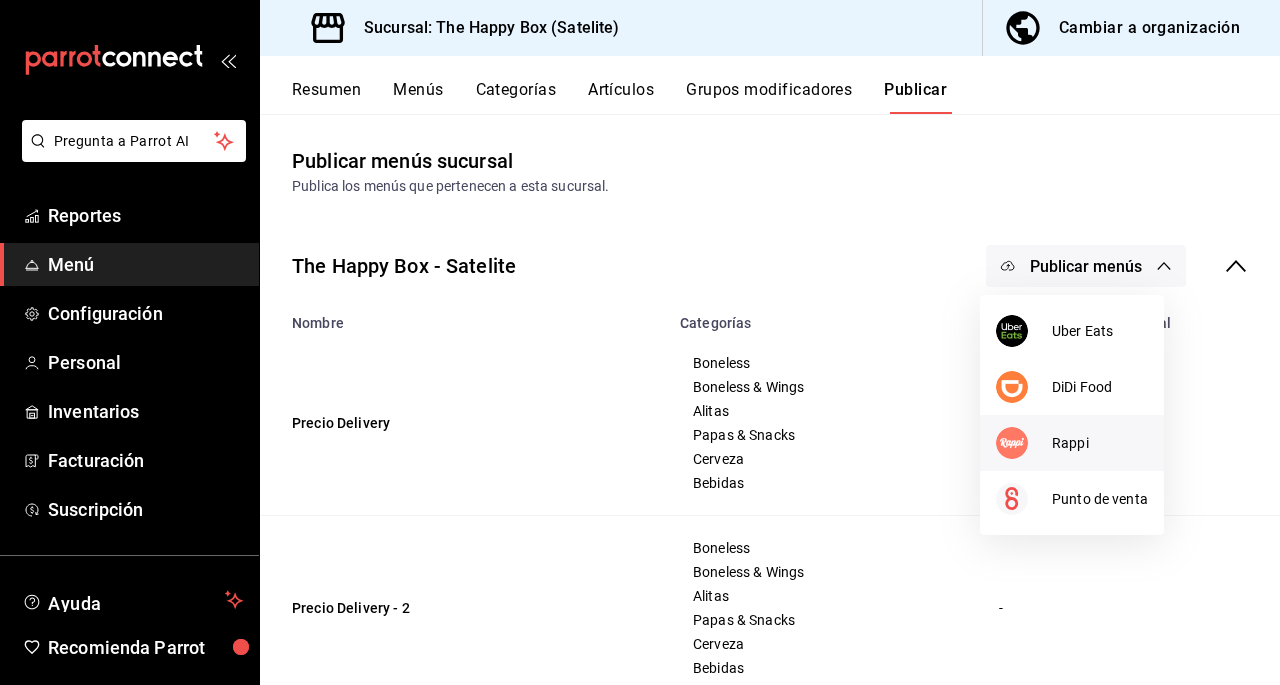 click at bounding box center (1024, 443) 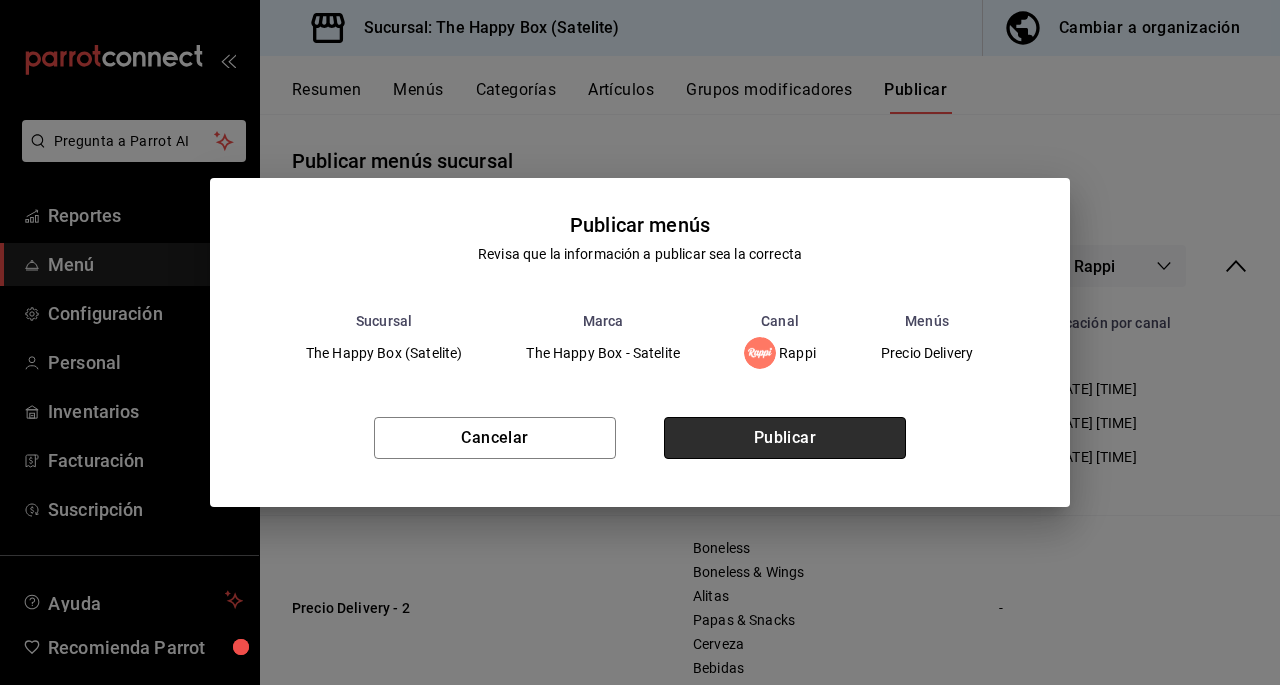 click on "Publicar" at bounding box center (785, 438) 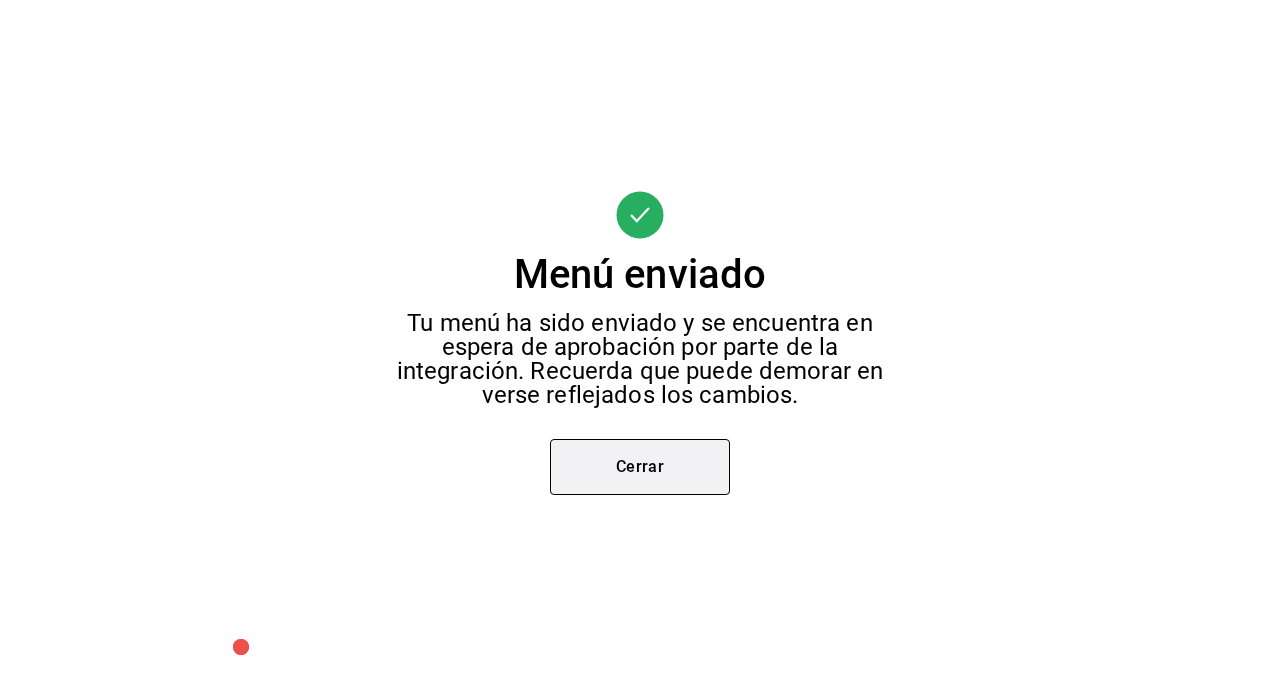 click on "Cerrar" at bounding box center (640, 467) 